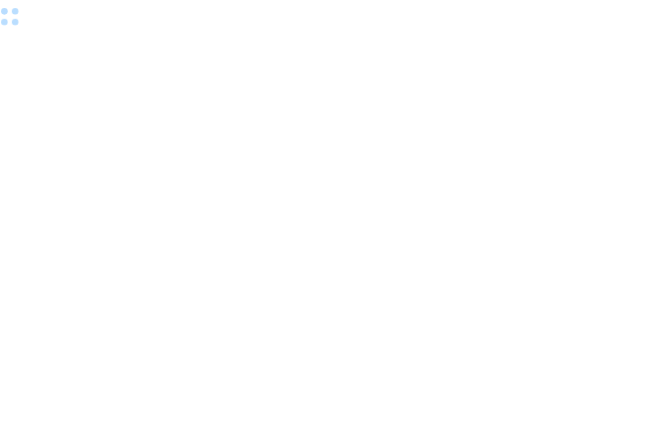 scroll, scrollTop: 0, scrollLeft: 0, axis: both 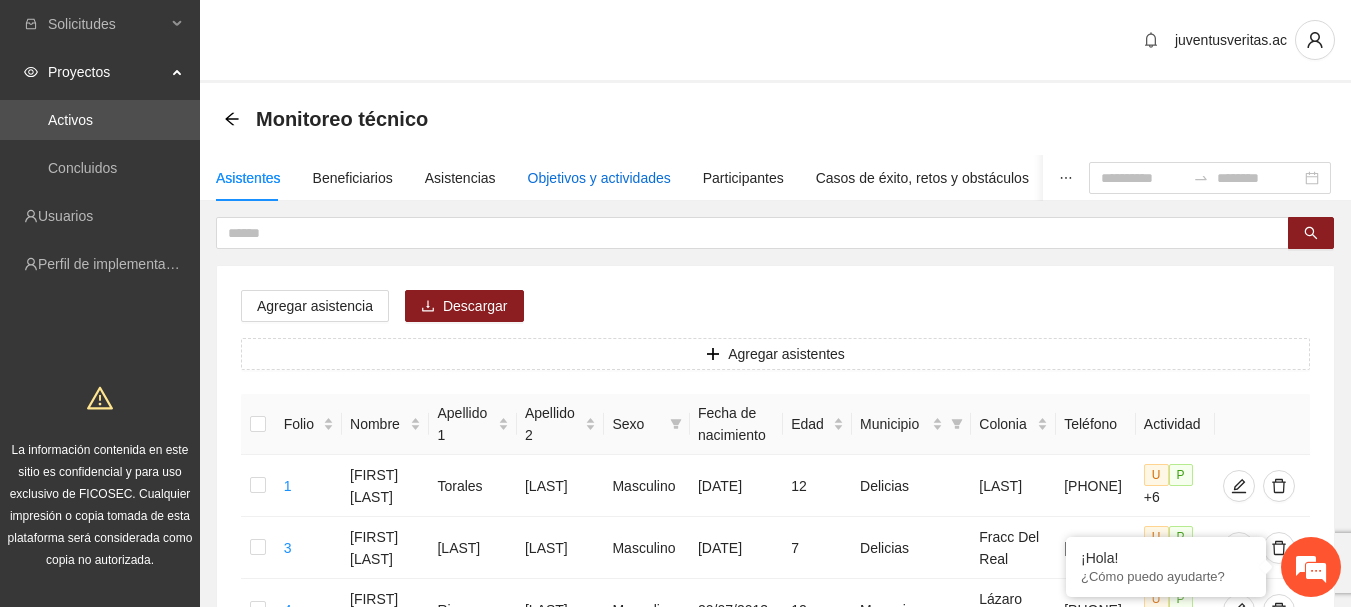click on "Objetivos y actividades" at bounding box center [599, 178] 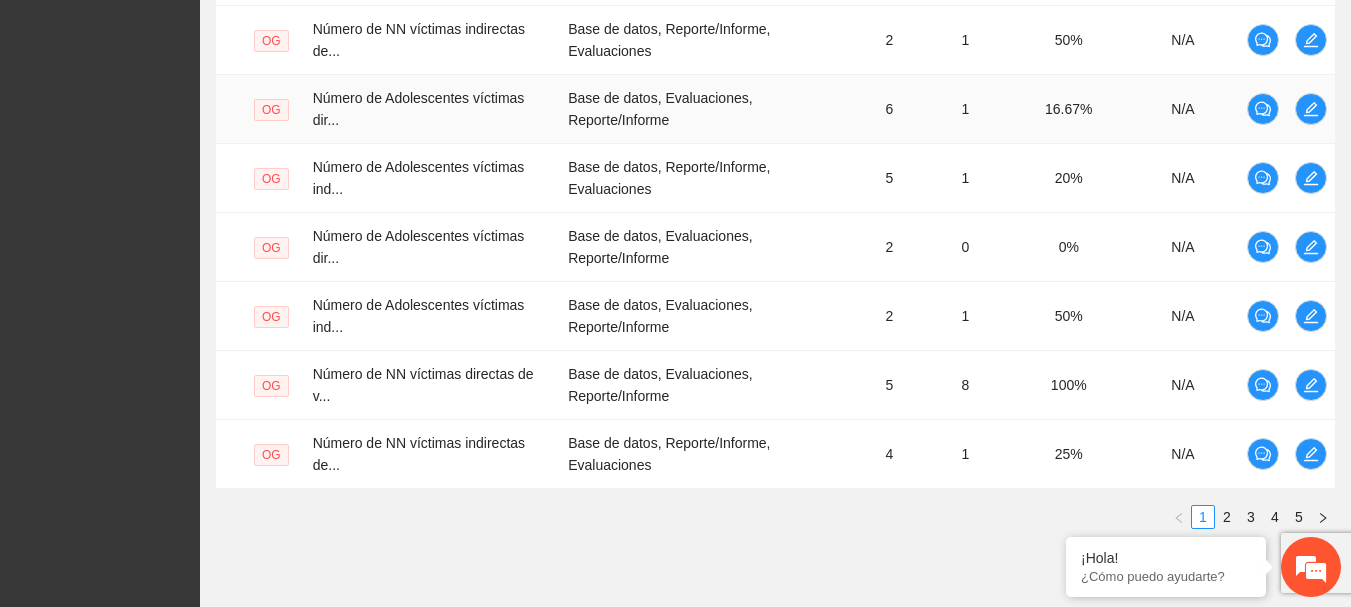 scroll, scrollTop: 822, scrollLeft: 0, axis: vertical 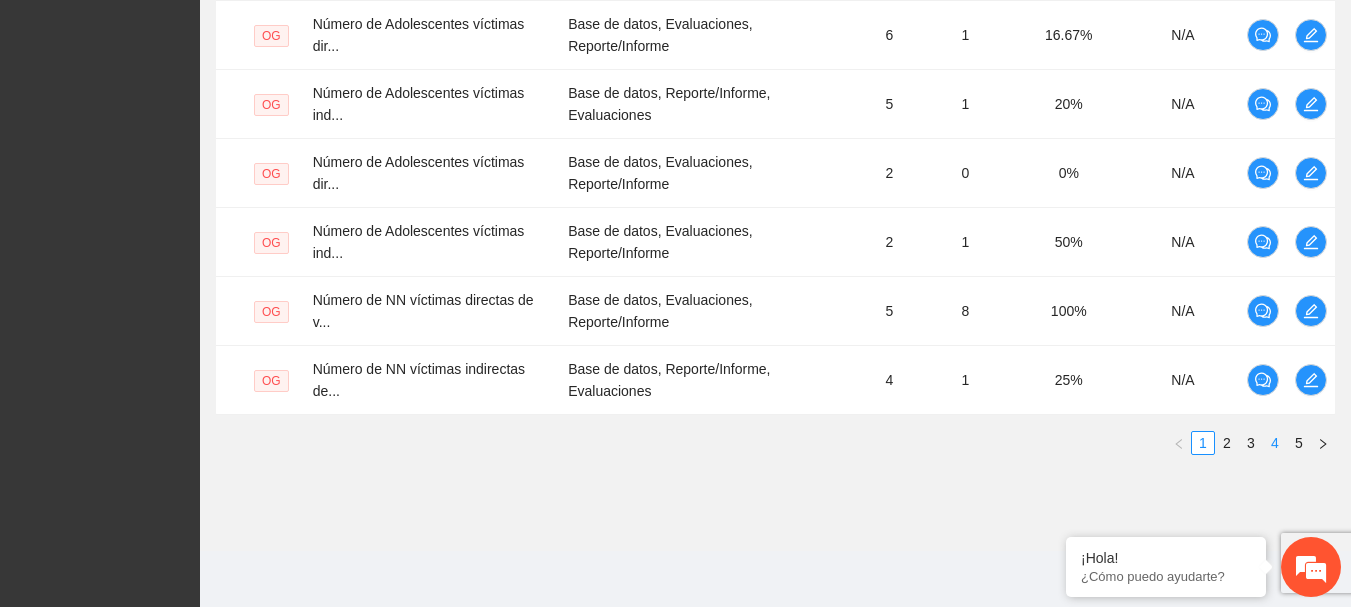 click on "4" at bounding box center (1275, 443) 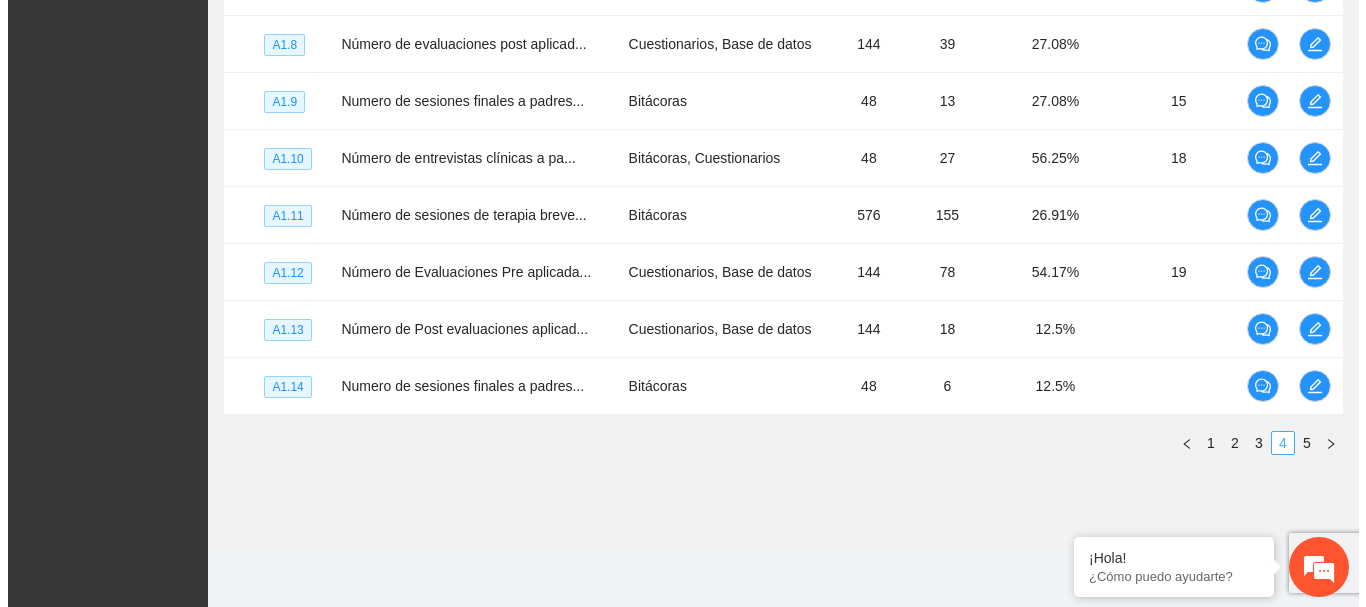 scroll, scrollTop: 702, scrollLeft: 0, axis: vertical 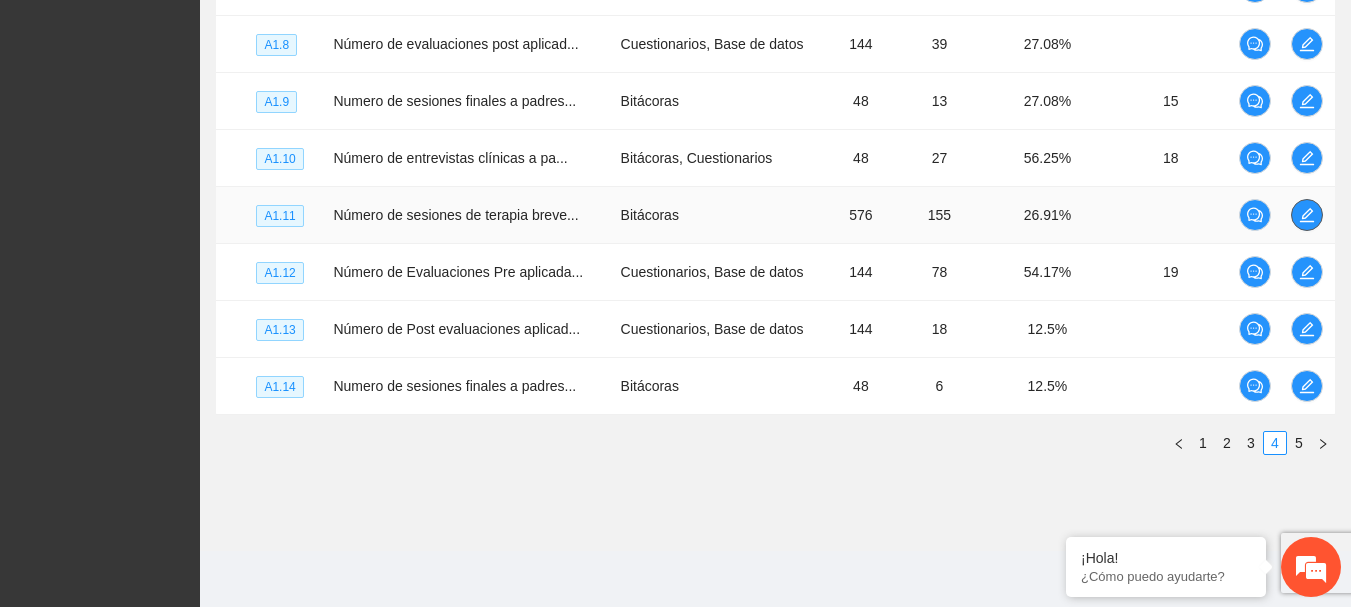 click 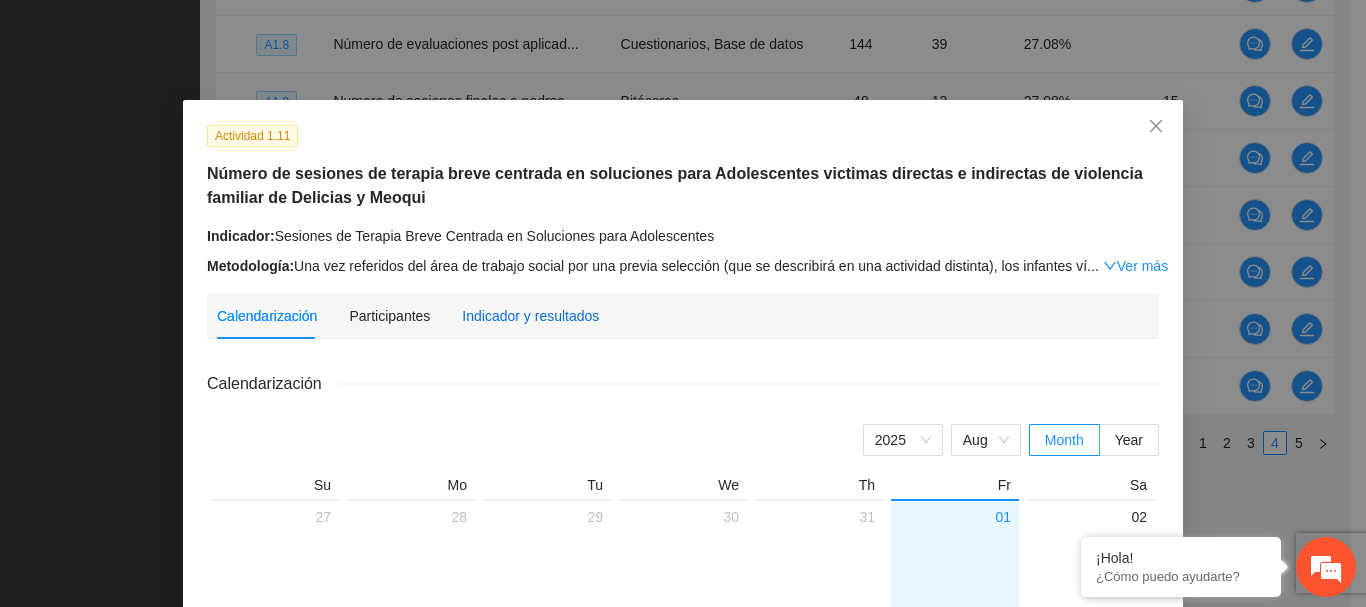 click on "Indicador y resultados" at bounding box center [530, 316] 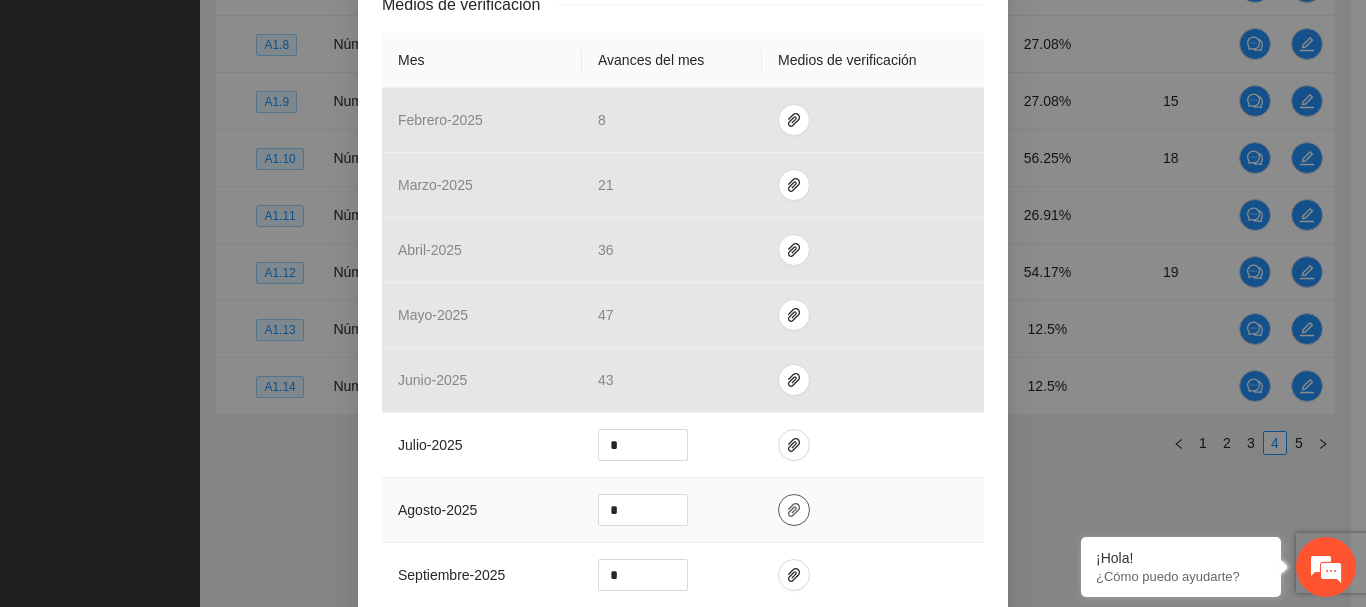 scroll, scrollTop: 500, scrollLeft: 0, axis: vertical 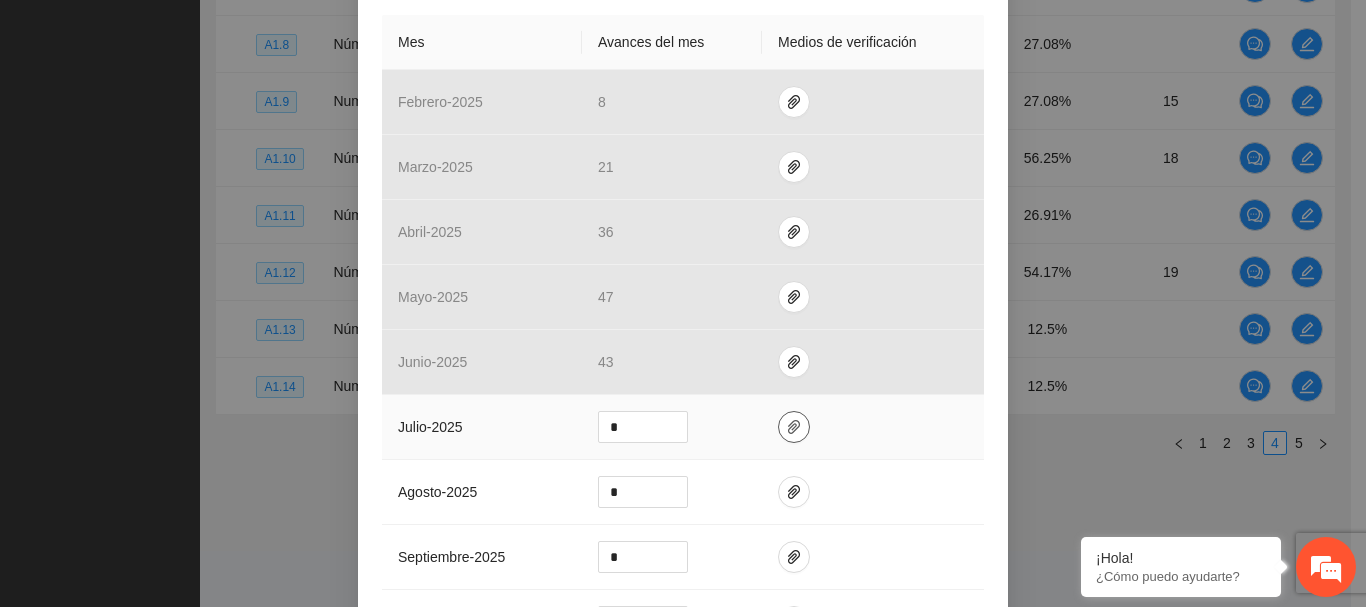 click at bounding box center [794, 427] 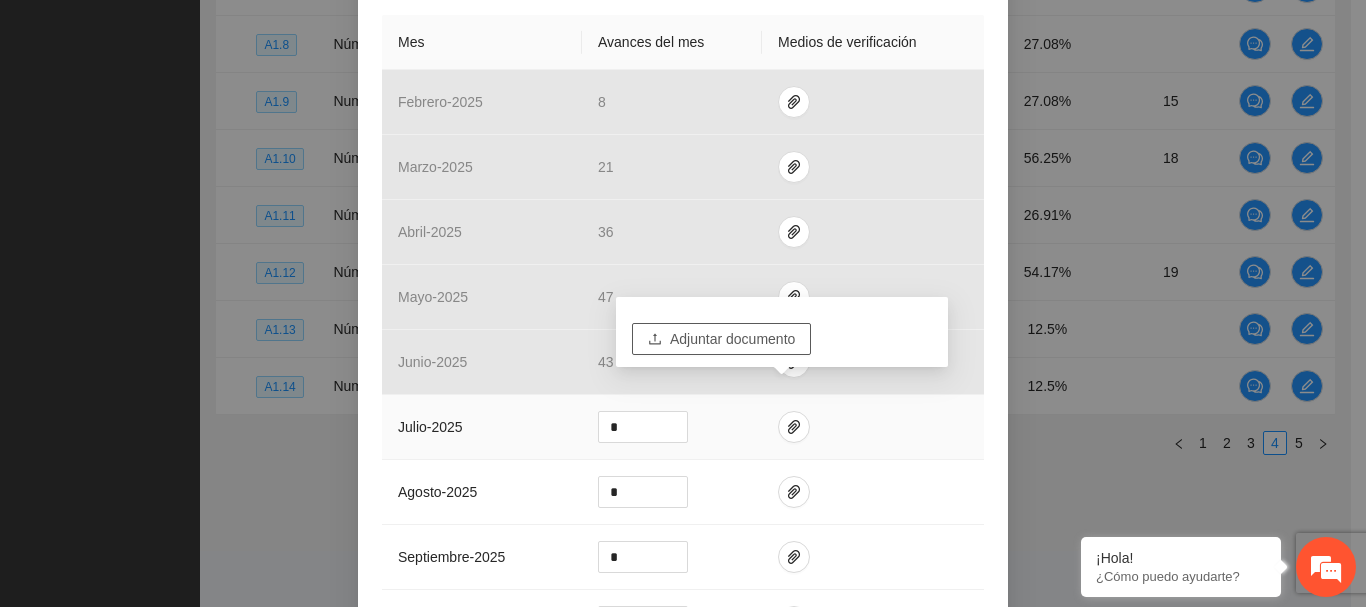 click on "Adjuntar documento" at bounding box center [732, 339] 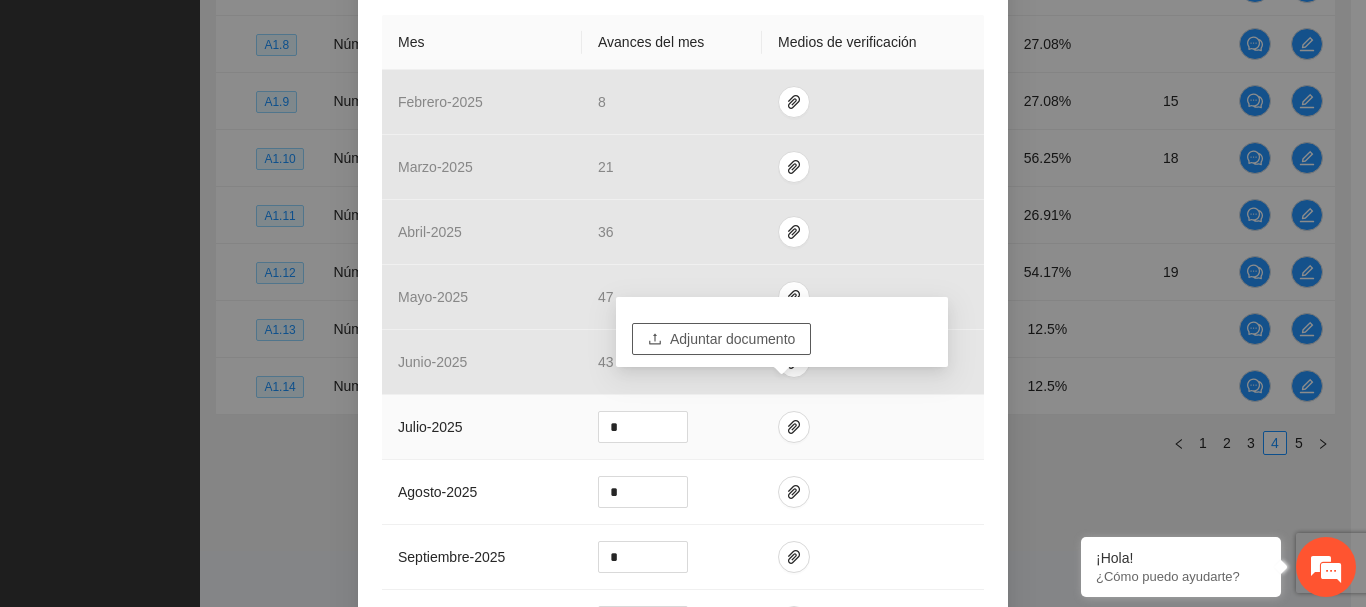 click on "Adjuntar documento" at bounding box center [732, 339] 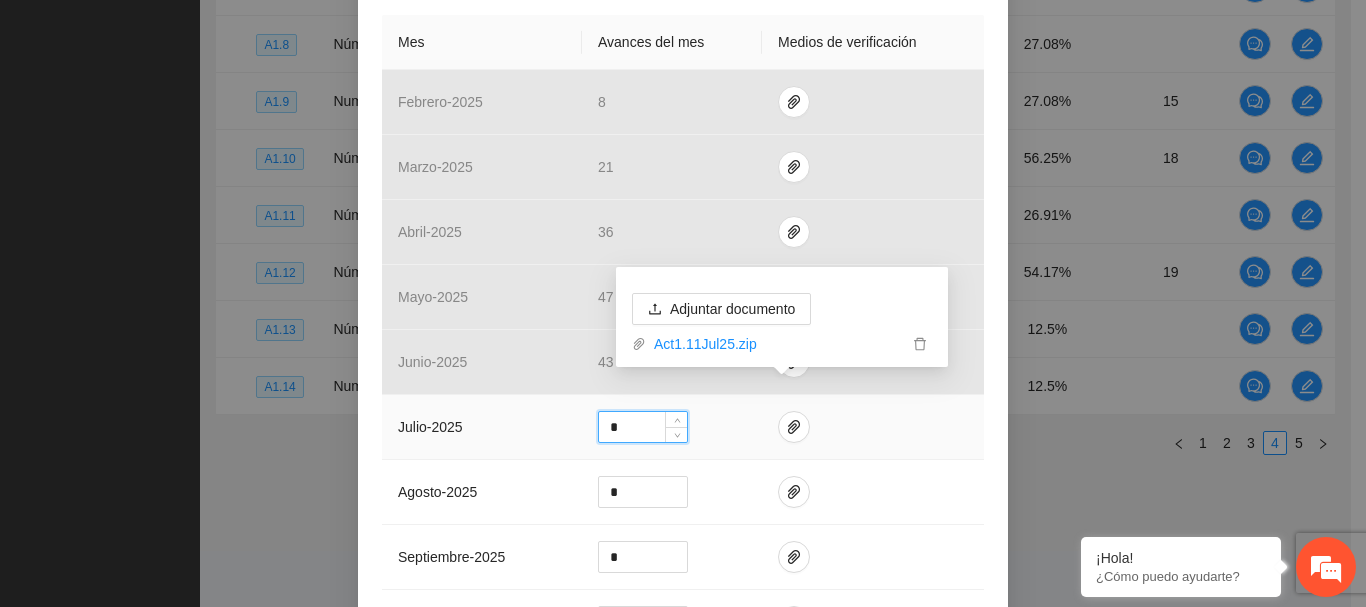 click on "*" at bounding box center (643, 427) 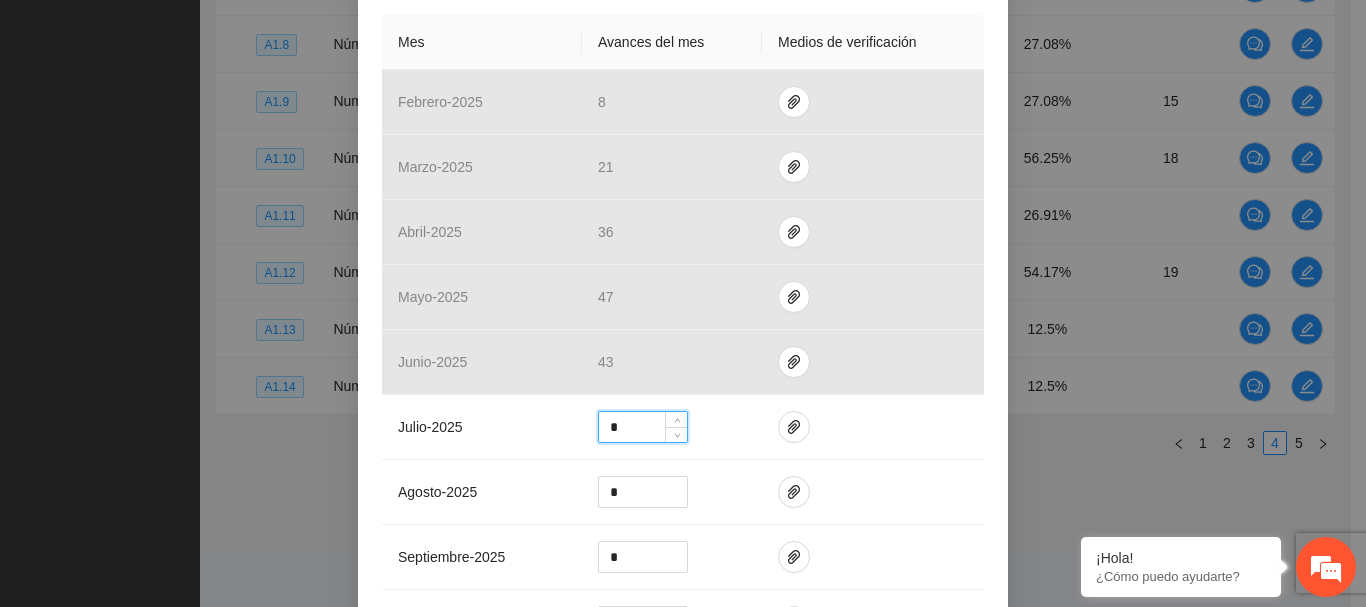 type on "*" 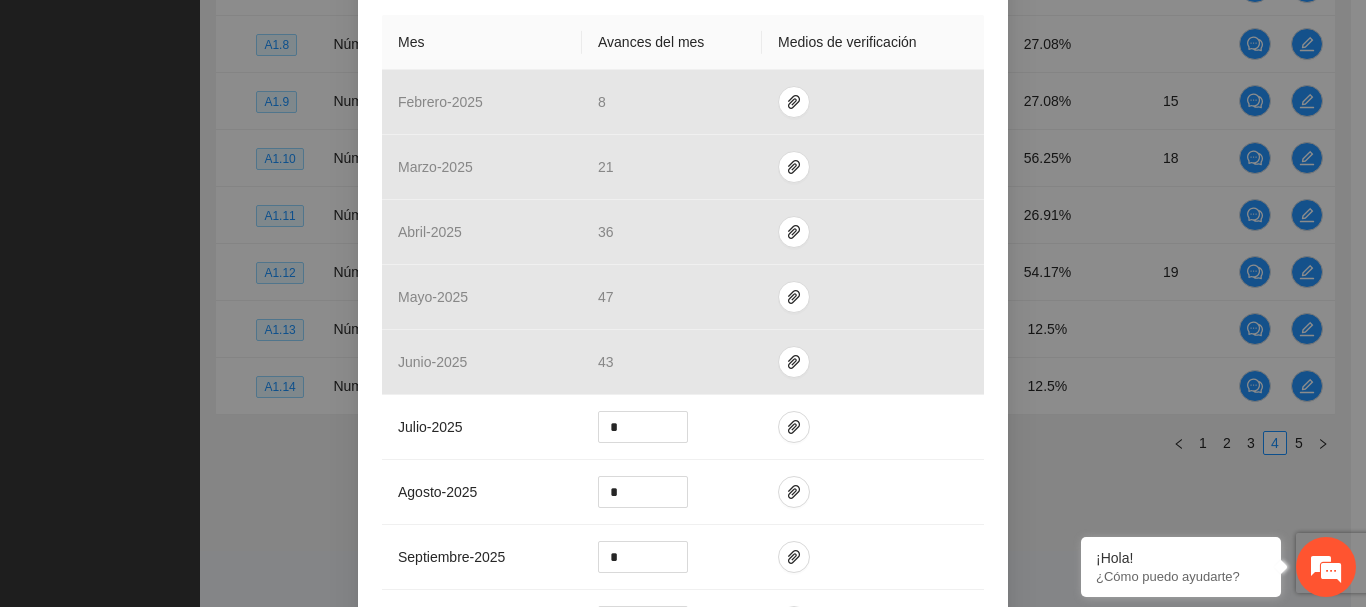 click on "Actividad 1.11 Número de sesiones de terapia breve centrada en soluciones para Adolescentes victimas directas e indirectas de violencia familiar de Delicias y Meoqui Indicador:  Sesiones de Terapia Breve Centrada en Soluciones para Adolescentes
Metodología:  Una vez referidos del área de trabajo social por una previa selección ( ...  Ver más Calendarización Participantes Indicador y resultados Calendarización 2025 Aug Month Year Su Mo Tu We Th Fr Sa 27 28 29 30 31 01 02 03 04 05 06 07 08 09 10 11 12 13 14 15 16 17 18 19 20 21 22 23 24 25 26 27 28 29 30 31 01 02 03 04 05 06 Resultados Meta:  576 Reales:  159 Cumplimiento:  27.6 % Medios de verificación Mes Avances del mes Medios de verificación febrero  -  2025 8 marzo  -  2025 21 abril  -  2025 36 mayo  -  2025 47 junio  -  2025 43 julio  -  2025 * agosto  -  2025 * septiembre  -  2025 * octubre  -  2025 * noviembre  -  2025 * diciembre  -  2025 * enero  -  2026 * Productos" at bounding box center (683, 294) 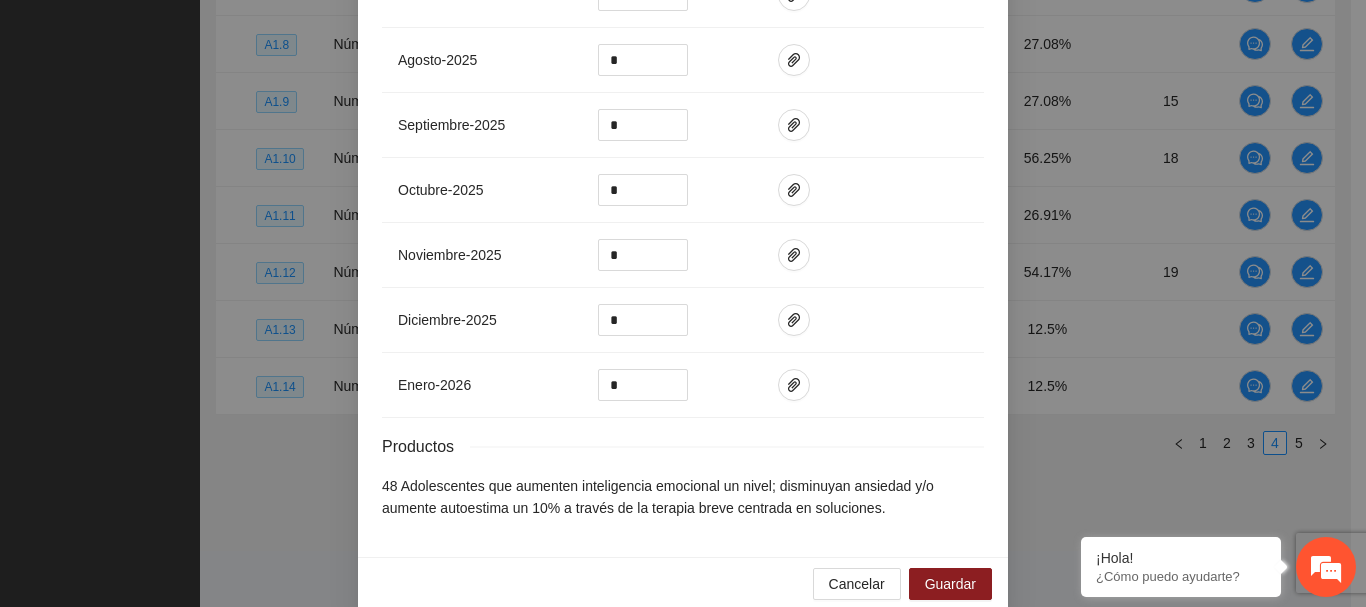 scroll, scrollTop: 934, scrollLeft: 0, axis: vertical 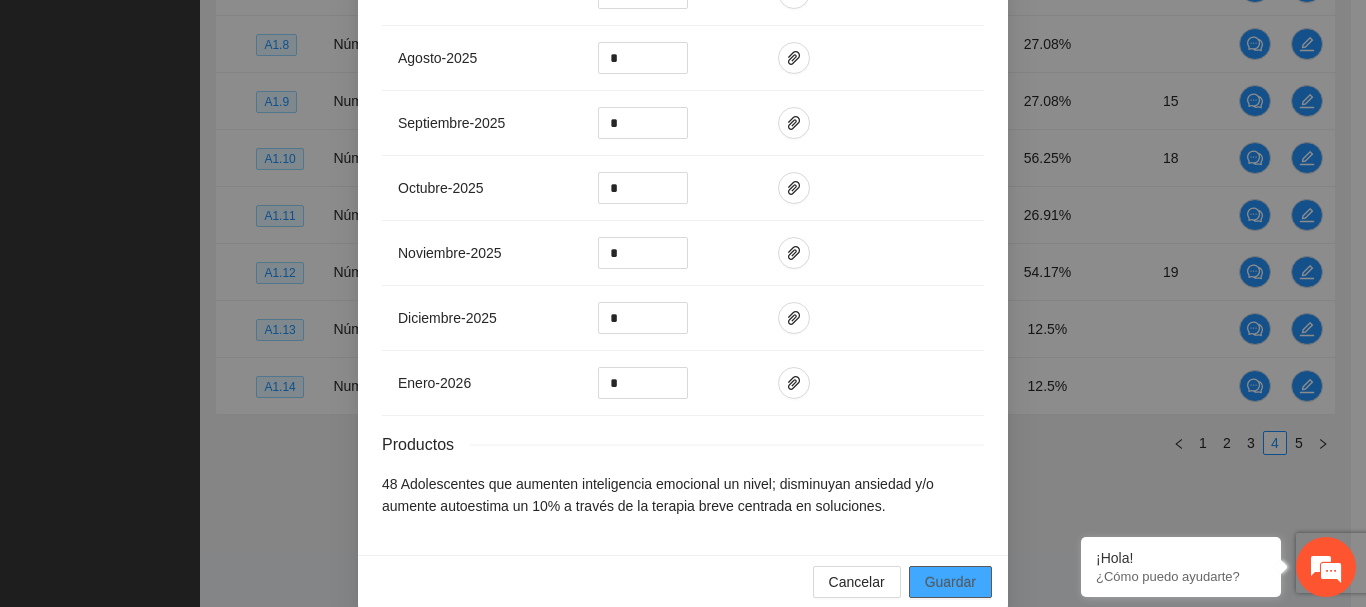 click on "Guardar" at bounding box center (950, 582) 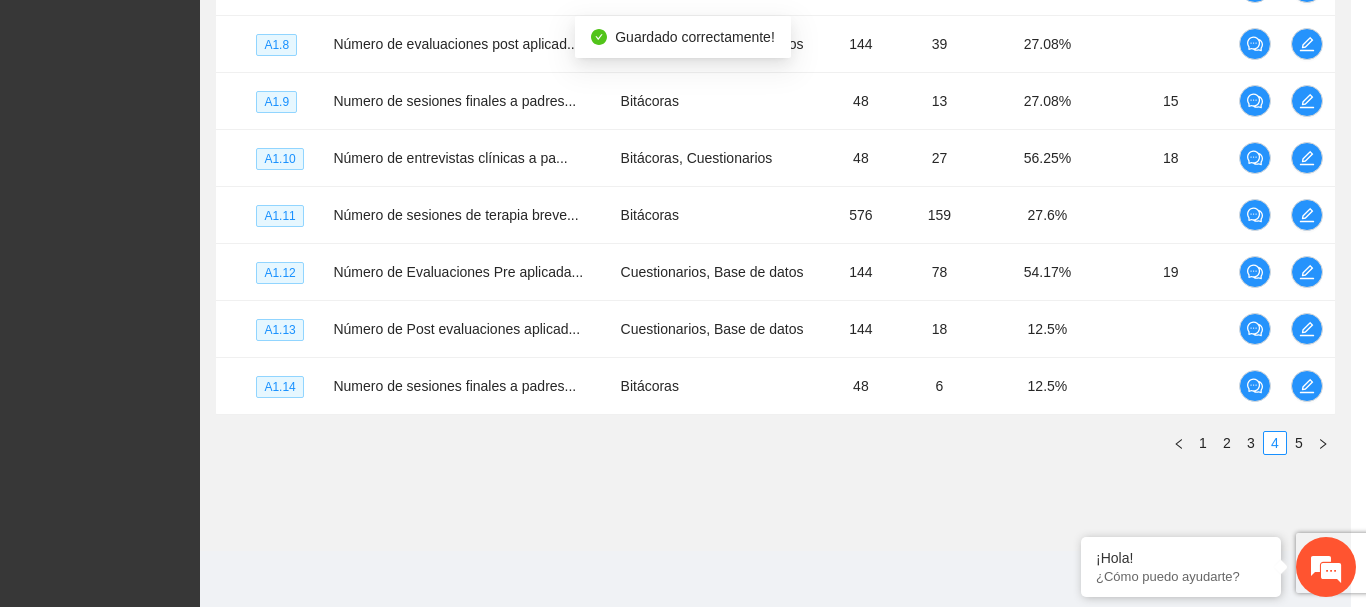 scroll, scrollTop: 0, scrollLeft: 0, axis: both 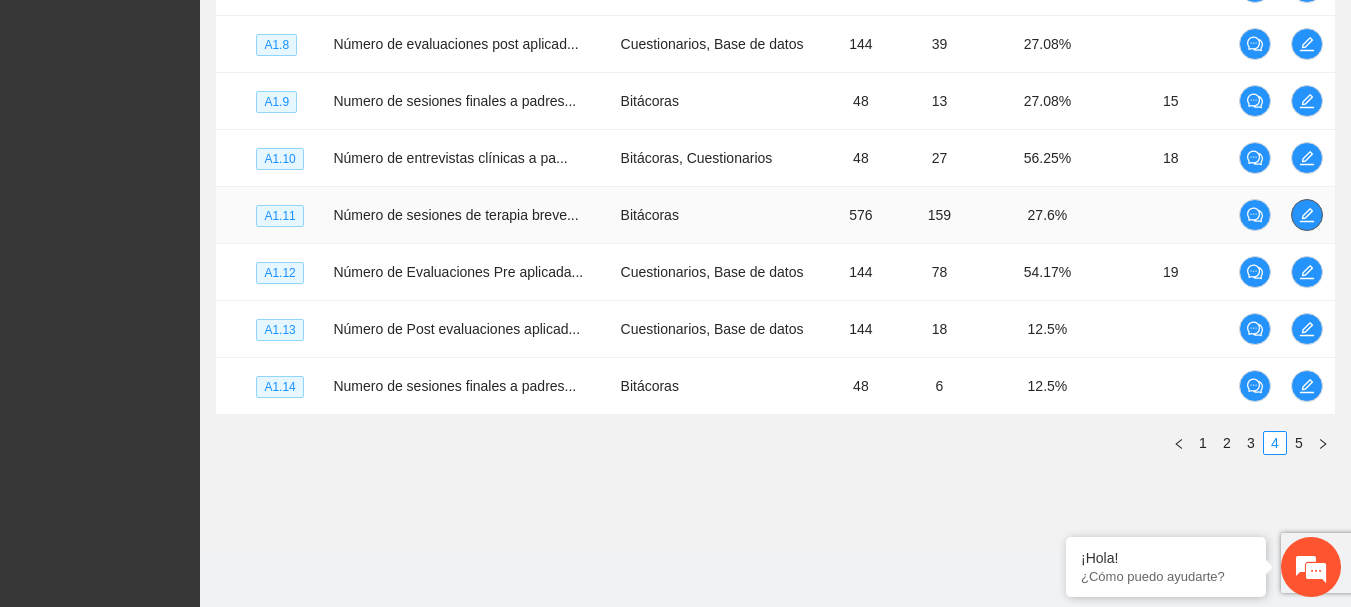 click 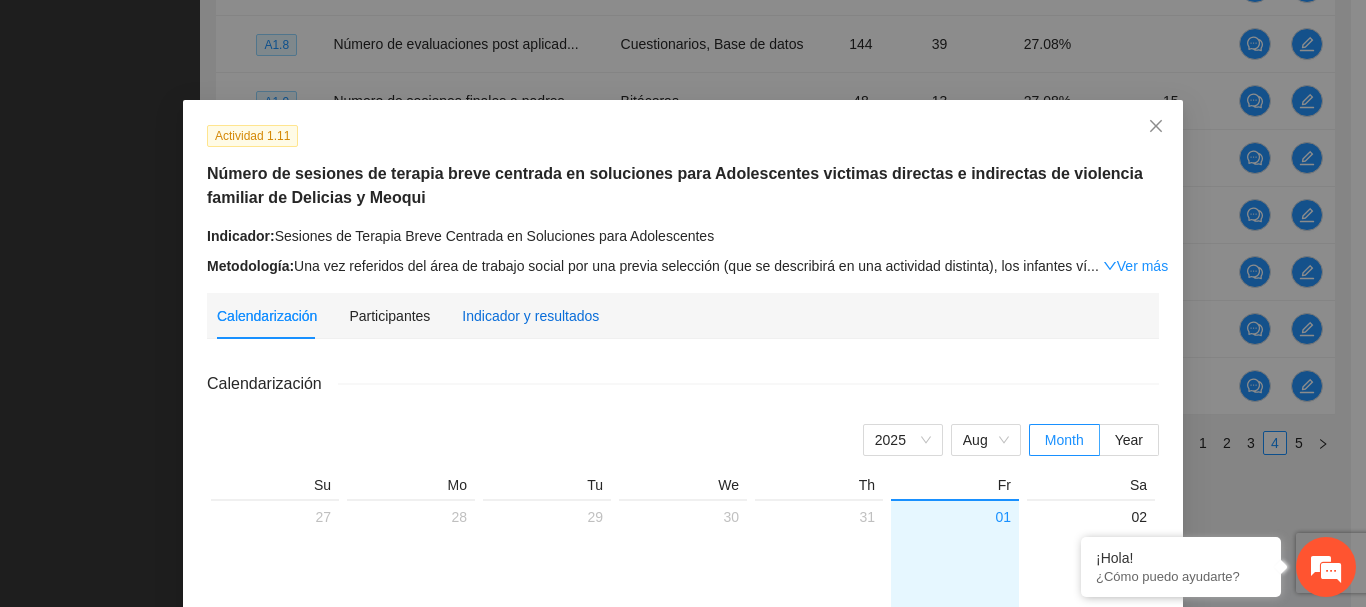 click on "Indicador y resultados" at bounding box center (530, 316) 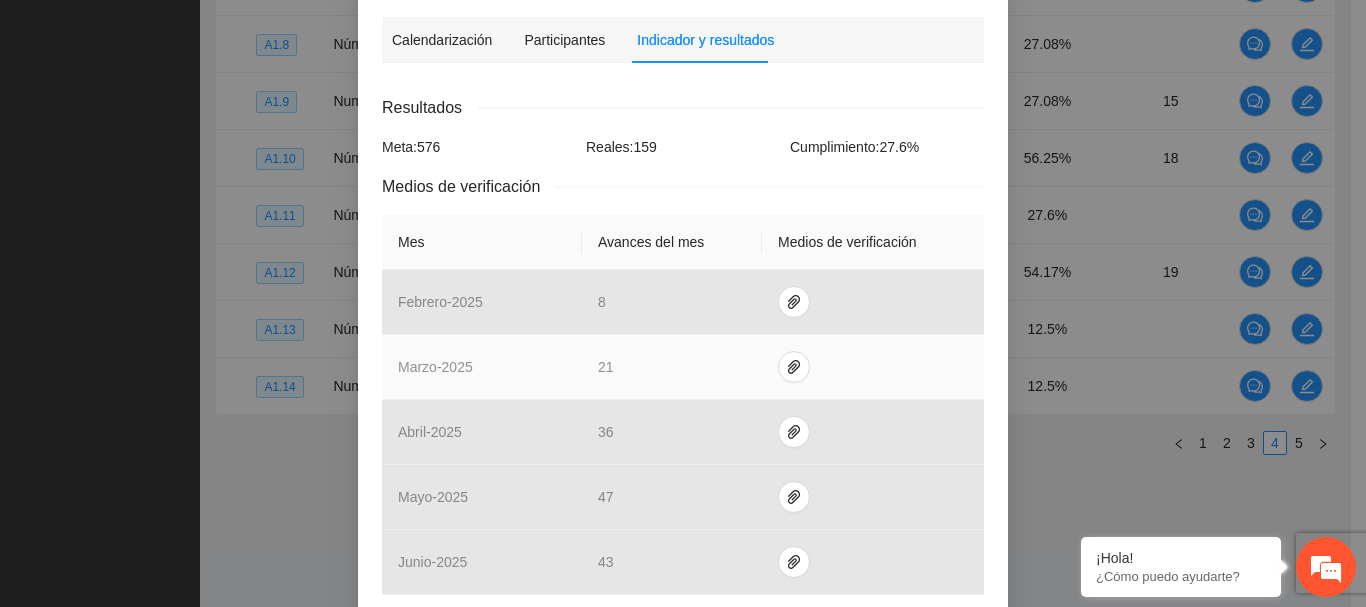 scroll, scrollTop: 500, scrollLeft: 0, axis: vertical 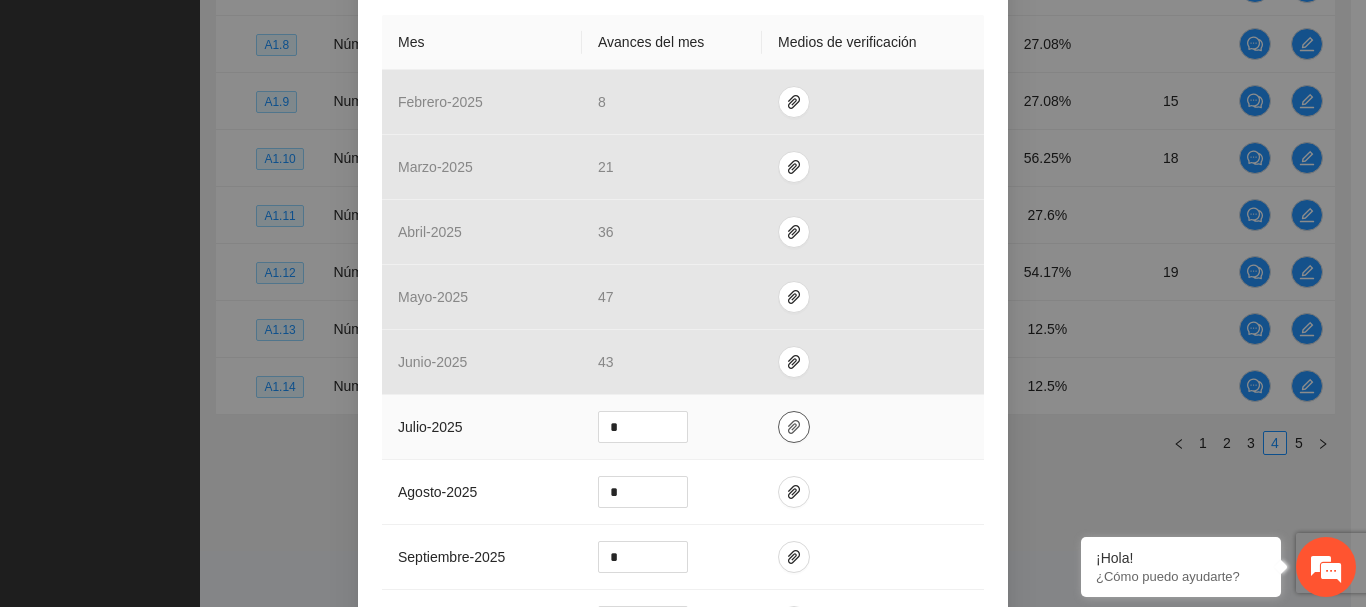 click at bounding box center [794, 427] 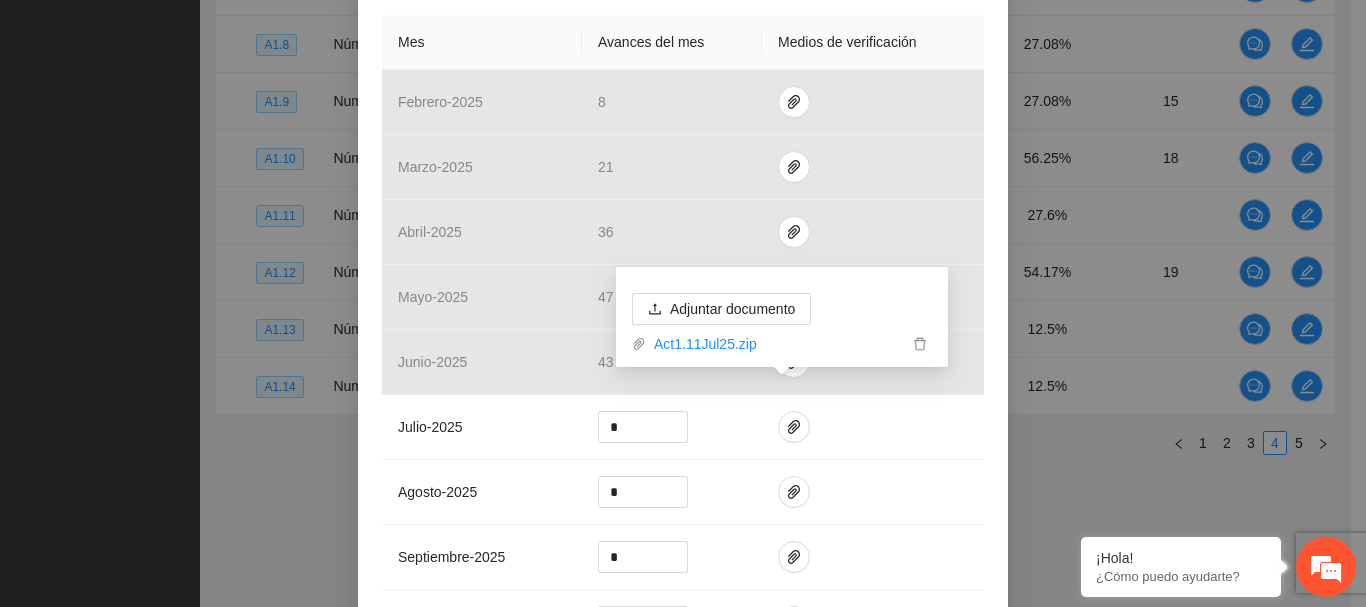 click on "Actividad 1.11 Número de sesiones de terapia breve centrada en soluciones para Adolescentes victimas directas e indirectas de violencia familiar de Delicias y Meoqui Indicador:  Sesiones de Terapia Breve Centrada en Soluciones para Adolescentes
Metodología:  Una vez referidos del área de trabajo social por una previa selección ( ...  Ver más Calendarización Participantes Indicador y resultados Calendarización 2025 Aug Month Year Su Mo Tu We Th Fr Sa 27 28 29 30 31 01 02 03 04 05 06 07 08 09 10 11 12 13 14 15 16 17 18 19 20 21 22 23 24 25 26 27 28 29 30 31 01 02 03 04 05 06 Resultados Meta:  576 Reales:  159 Cumplimiento:  27.6 % Medios de verificación Mes Avances del mes Medios de verificación febrero  -  2025 8 marzo  -  2025 21 abril  -  2025 36 mayo  -  2025 47 junio  -  2025 43 julio  -  2025 * agosto  -  2025 * septiembre  -  2025 * octubre  -  2025 * noviembre  -  2025 * diciembre  -  2025 * enero  -  2026 * Productos" at bounding box center (683, 294) 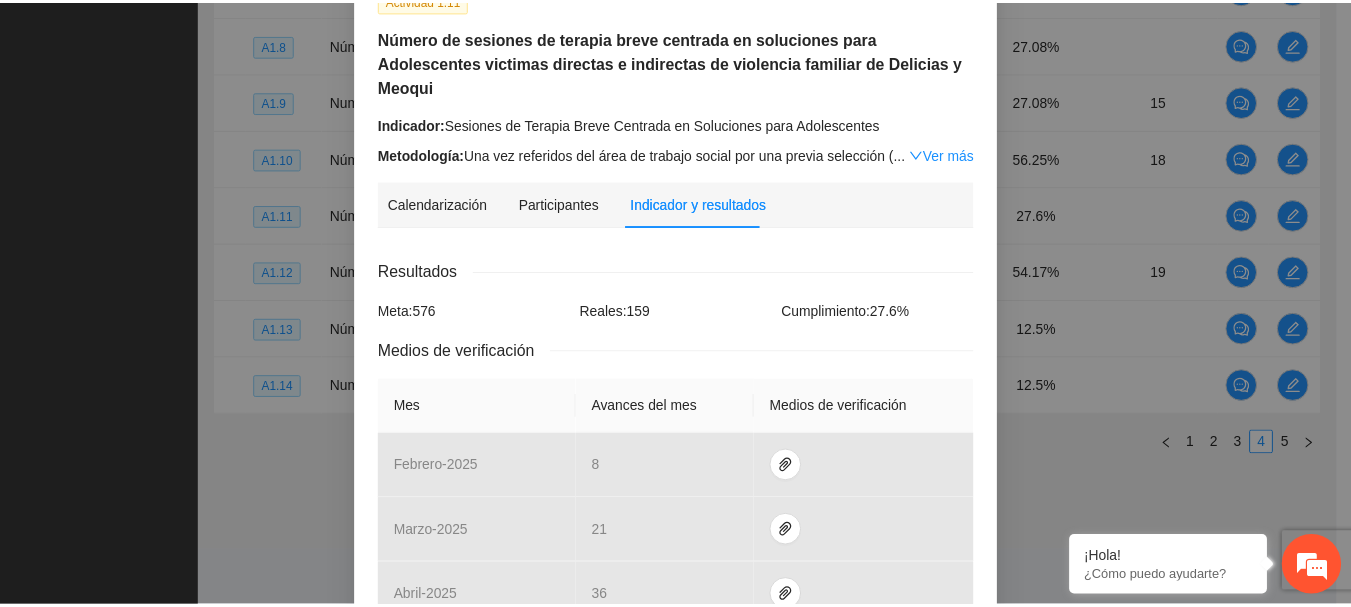 scroll, scrollTop: 100, scrollLeft: 0, axis: vertical 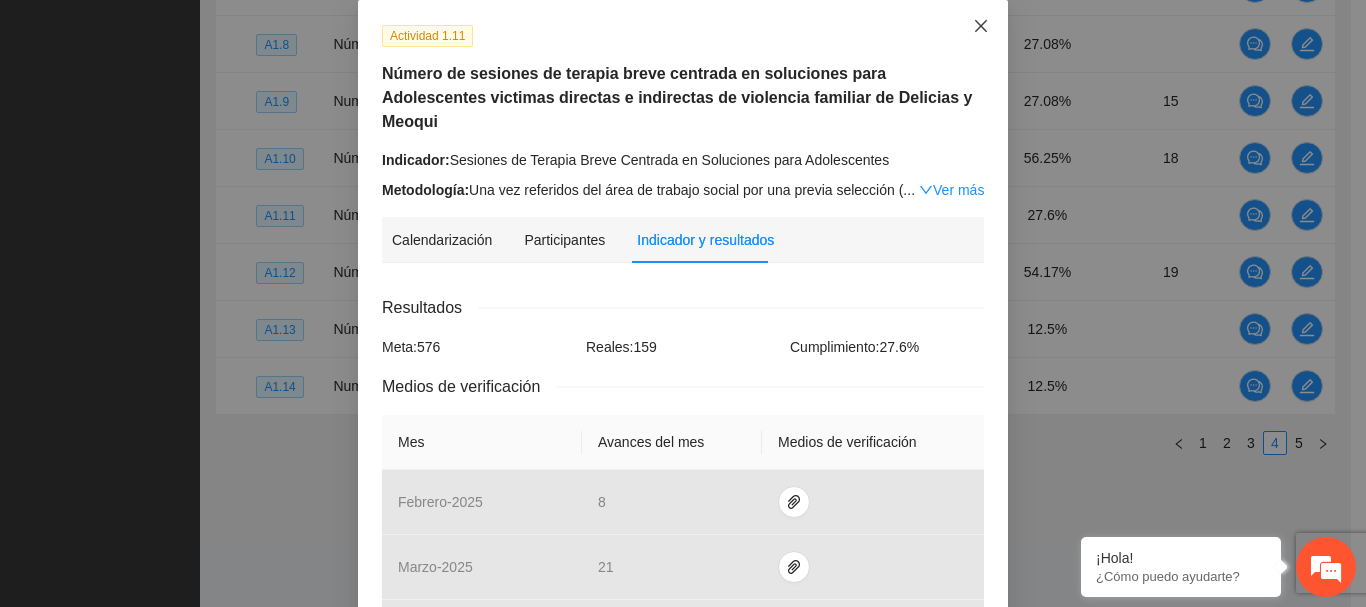 click 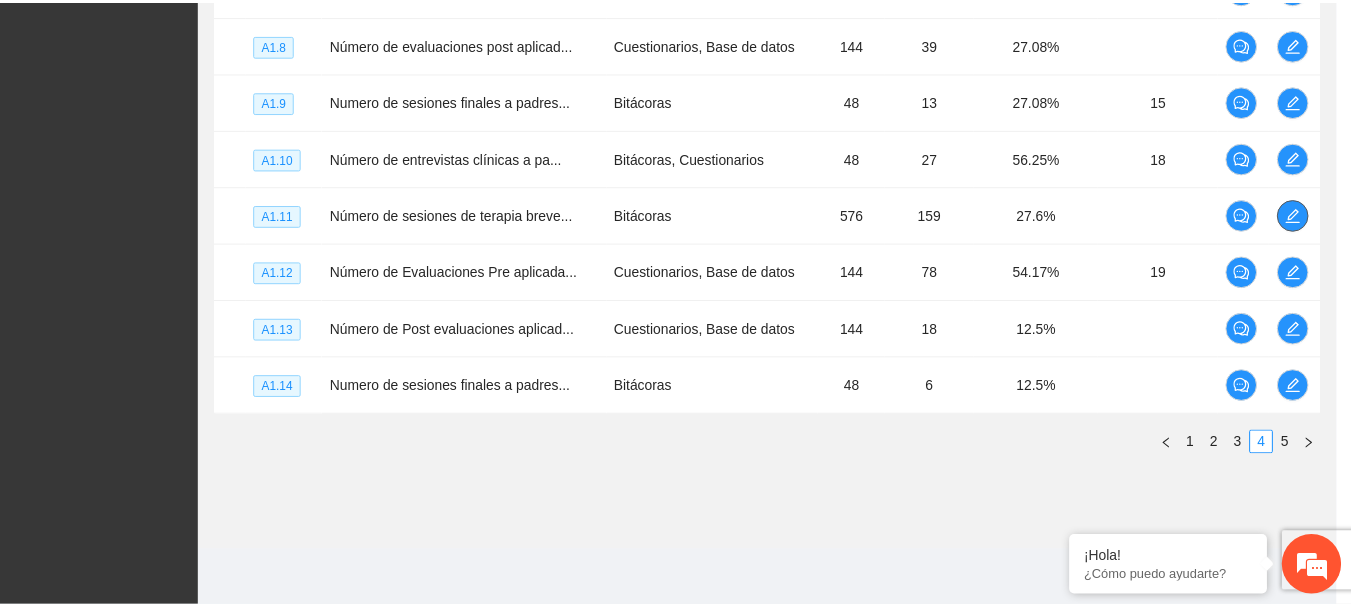 scroll, scrollTop: 0, scrollLeft: 0, axis: both 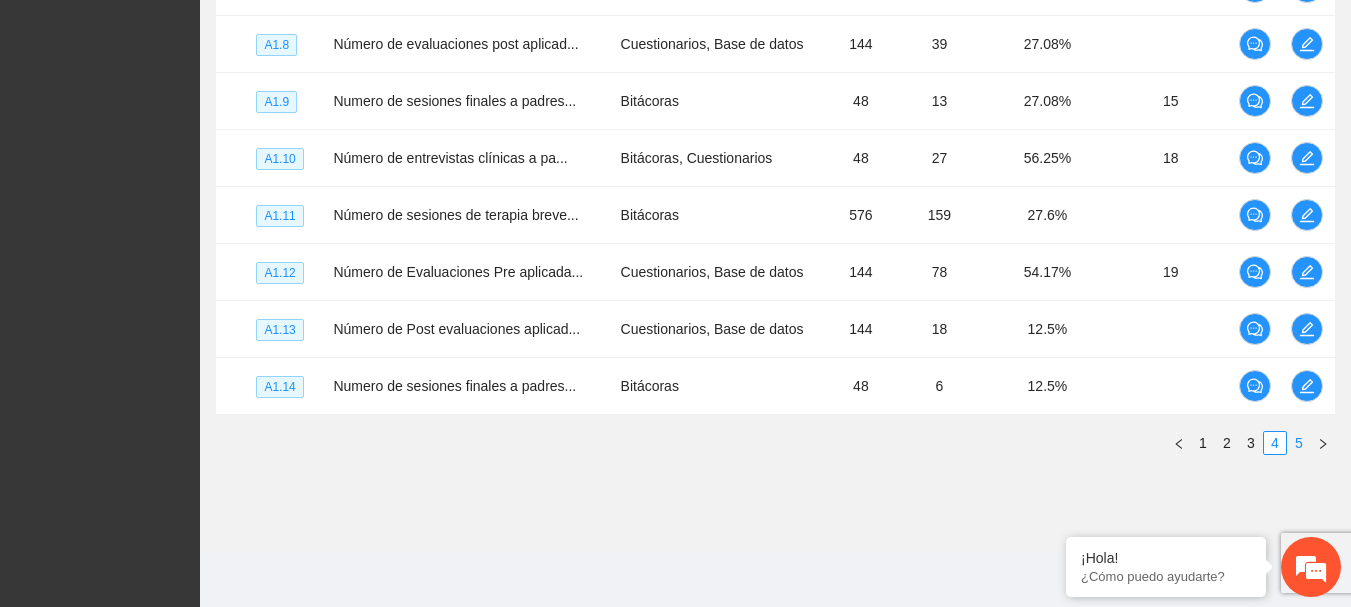 click on "5" at bounding box center [1299, 443] 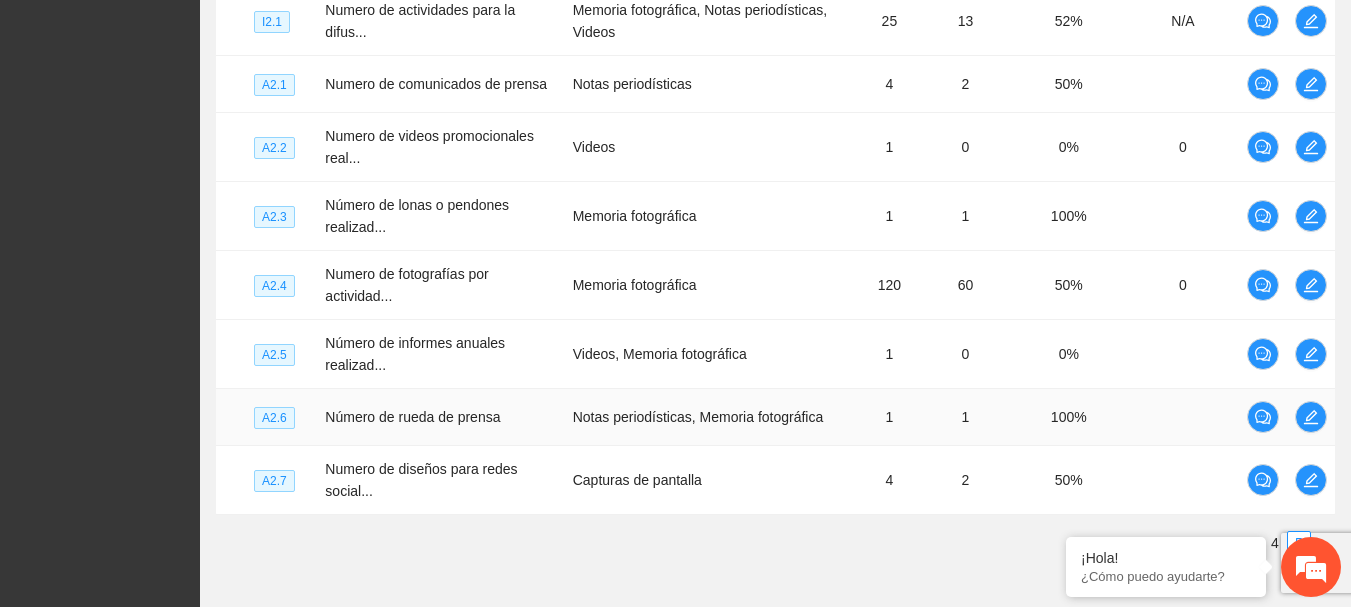 scroll, scrollTop: 786, scrollLeft: 0, axis: vertical 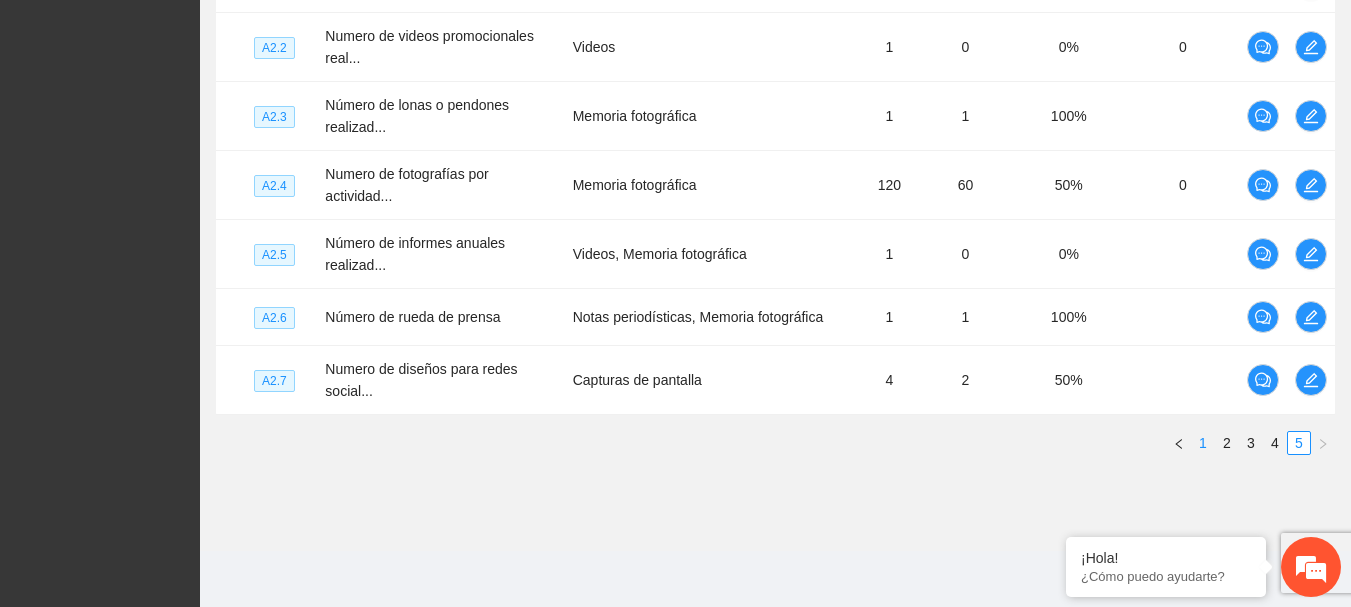click on "1" at bounding box center (1203, 443) 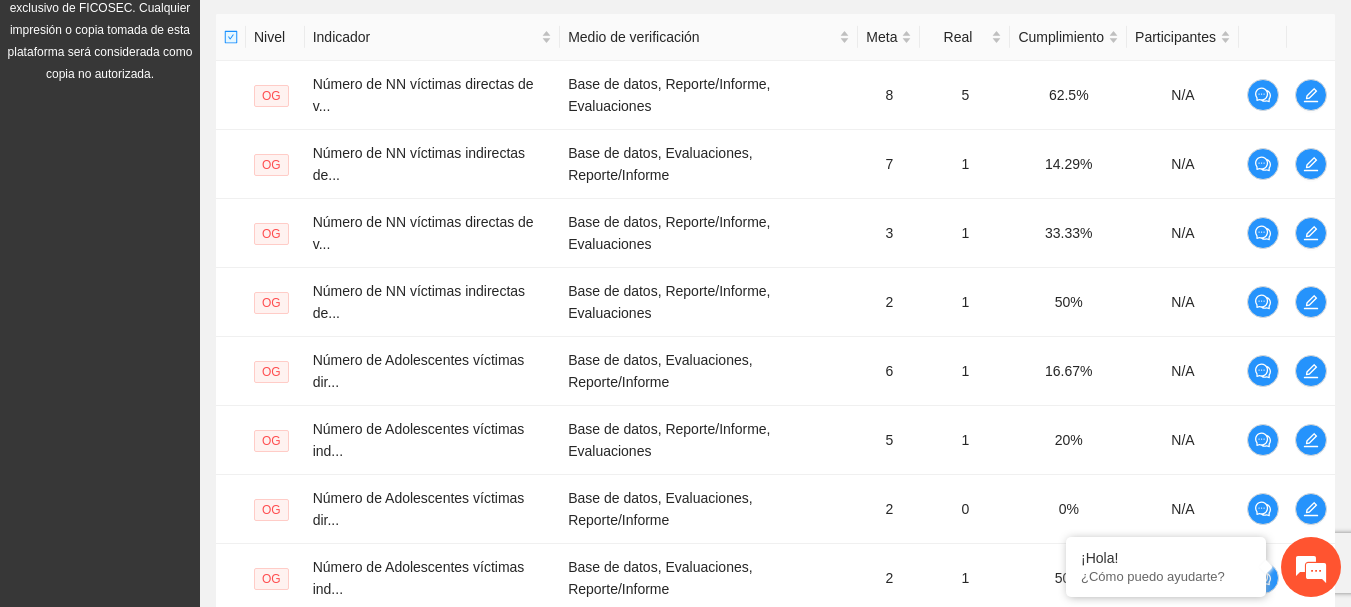 scroll, scrollTop: 786, scrollLeft: 0, axis: vertical 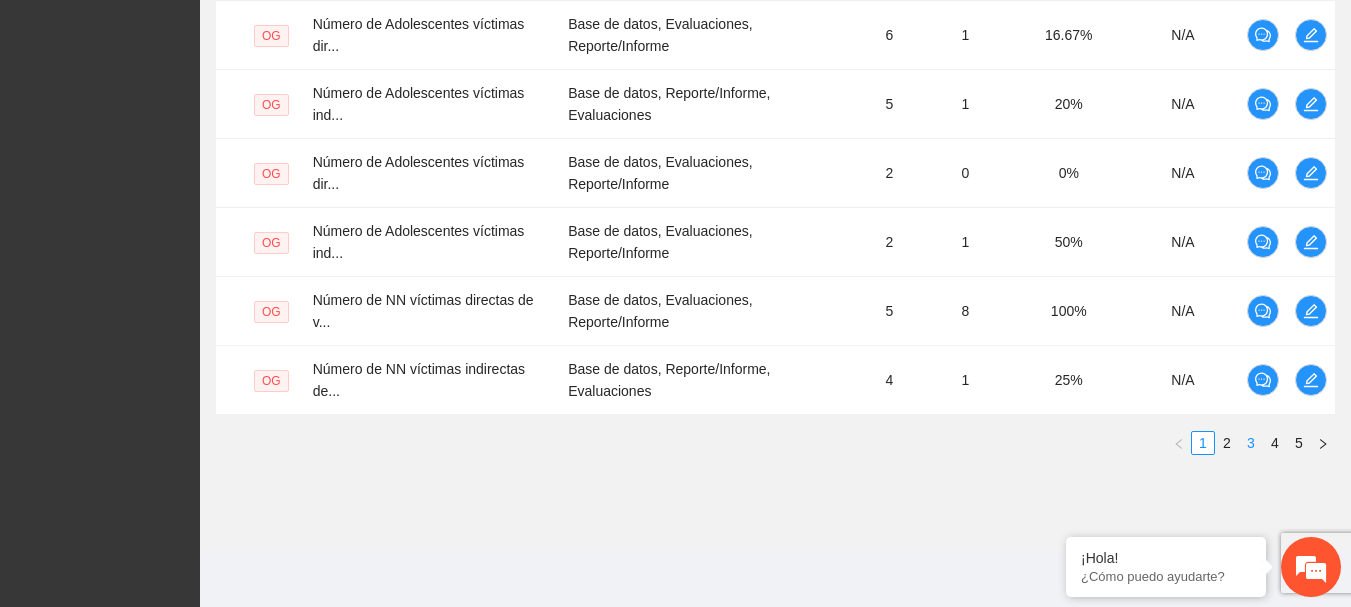 click on "3" at bounding box center [1251, 443] 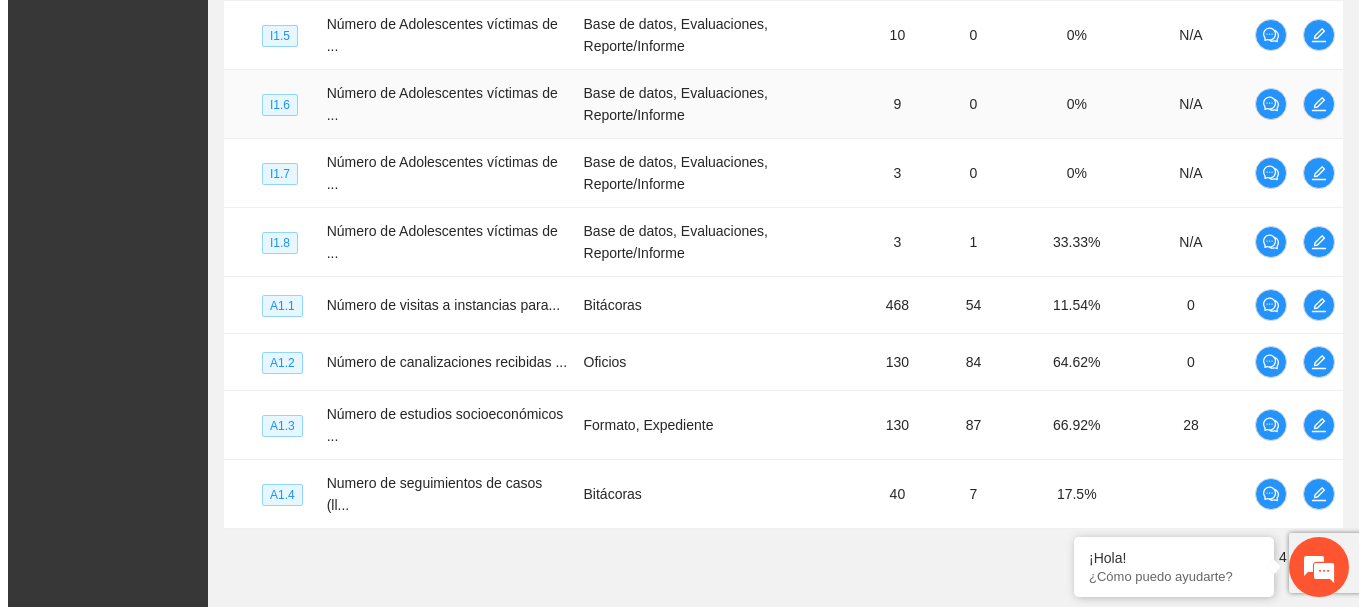 scroll, scrollTop: 686, scrollLeft: 0, axis: vertical 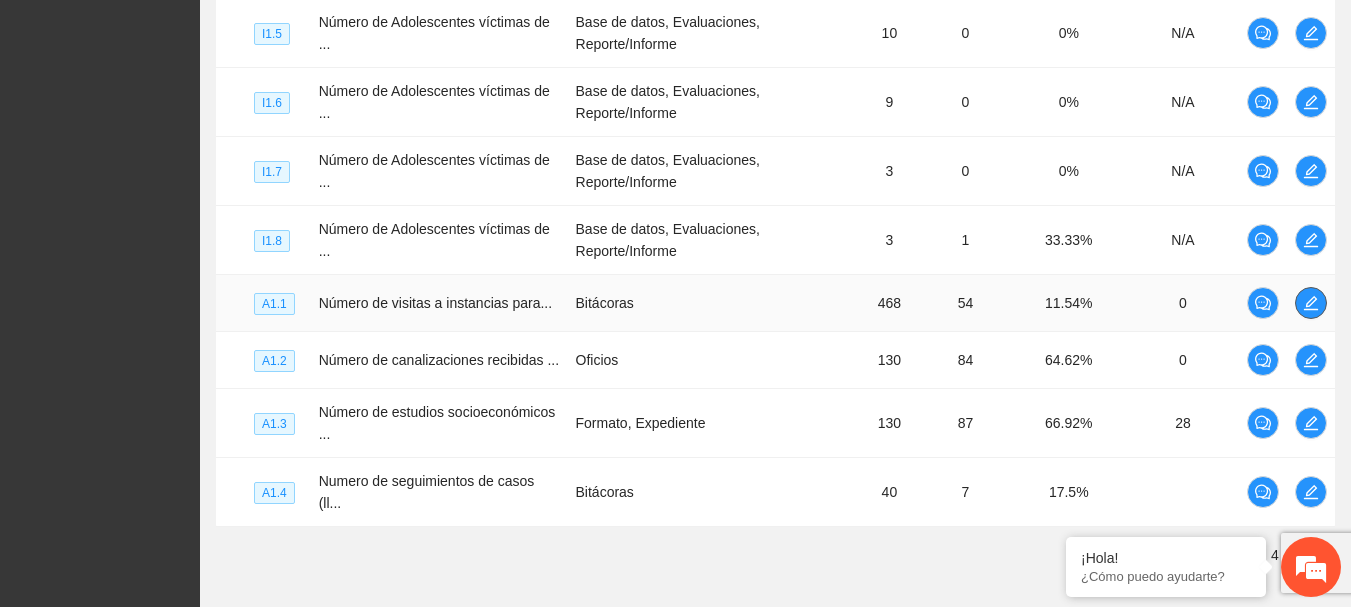 click 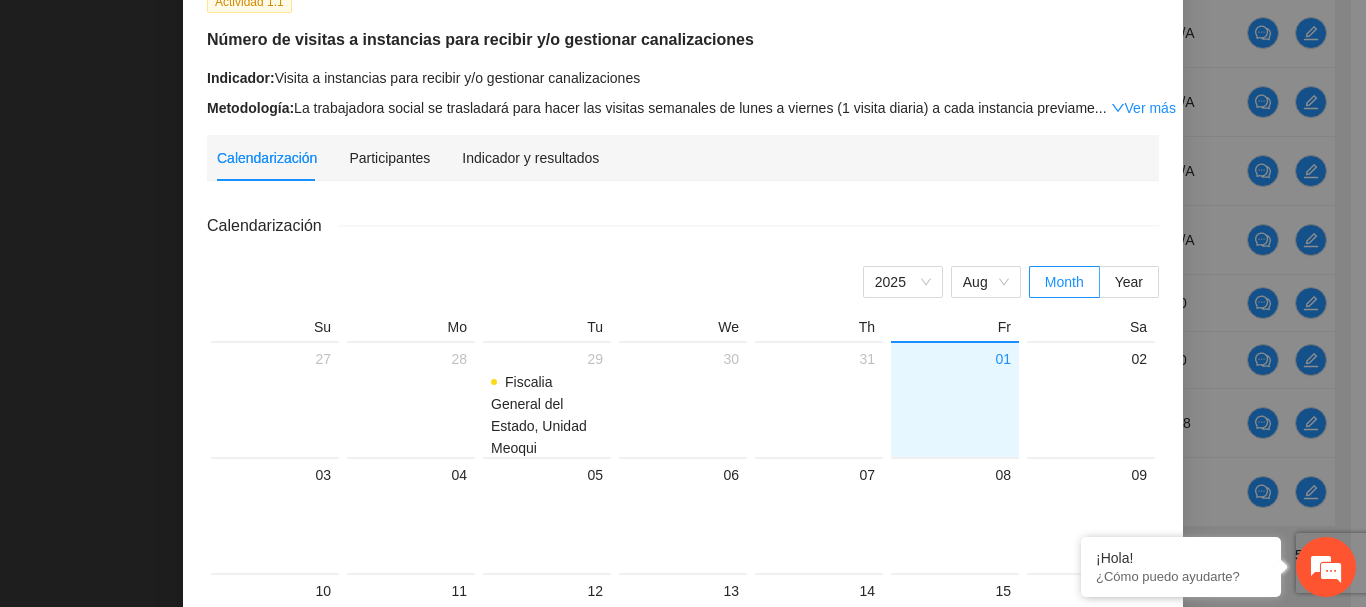 scroll, scrollTop: 100, scrollLeft: 0, axis: vertical 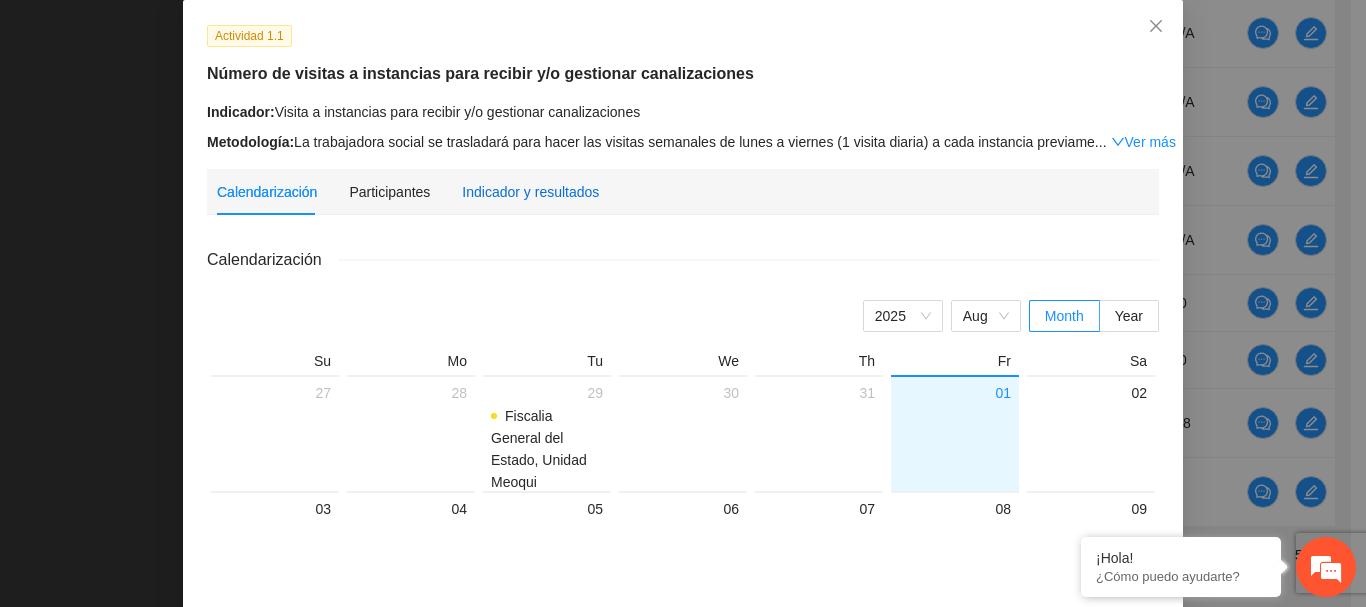 click on "Indicador y resultados" at bounding box center [530, 192] 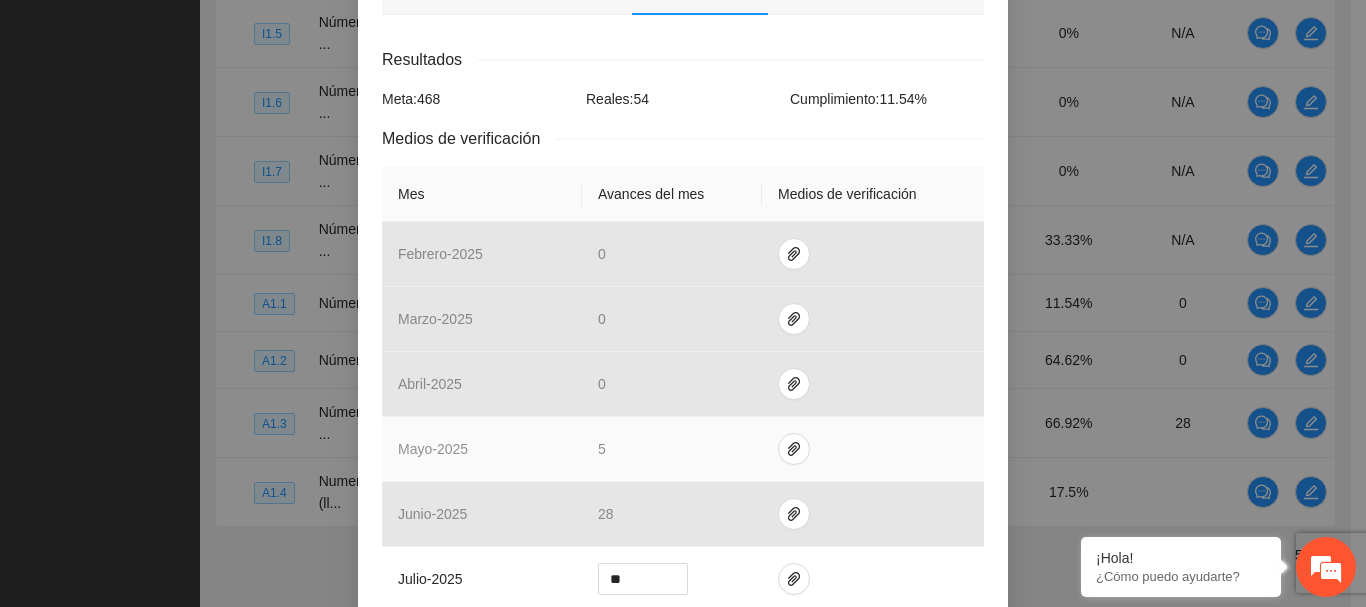 scroll, scrollTop: 500, scrollLeft: 0, axis: vertical 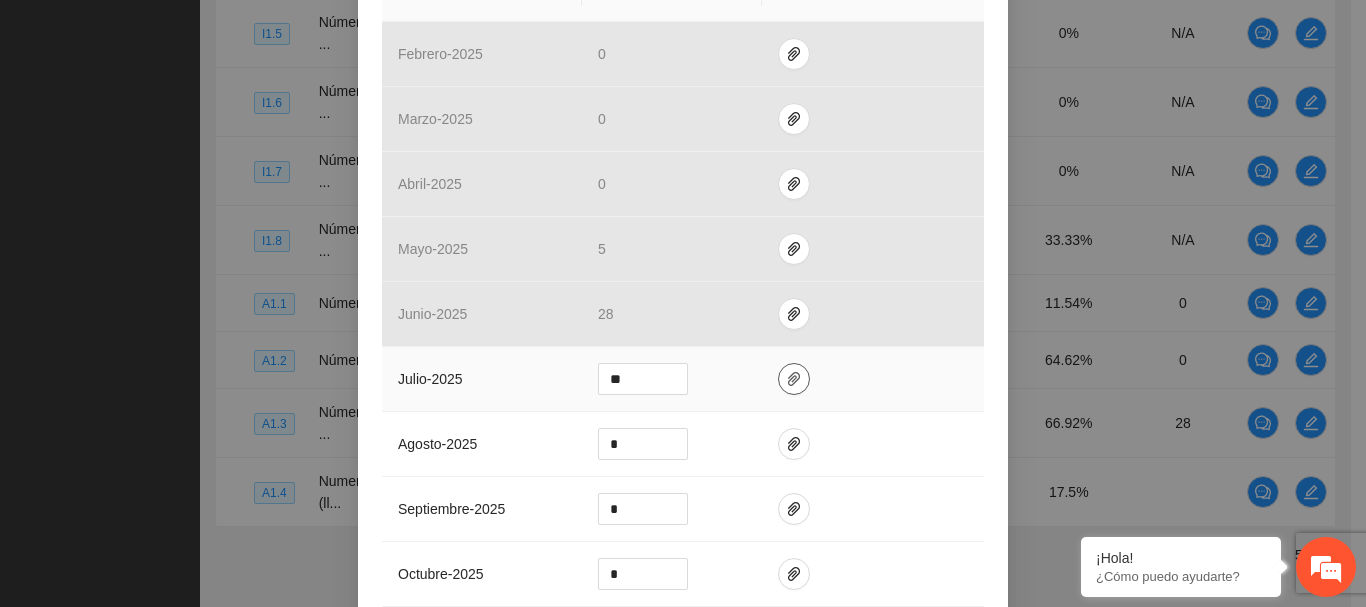 click 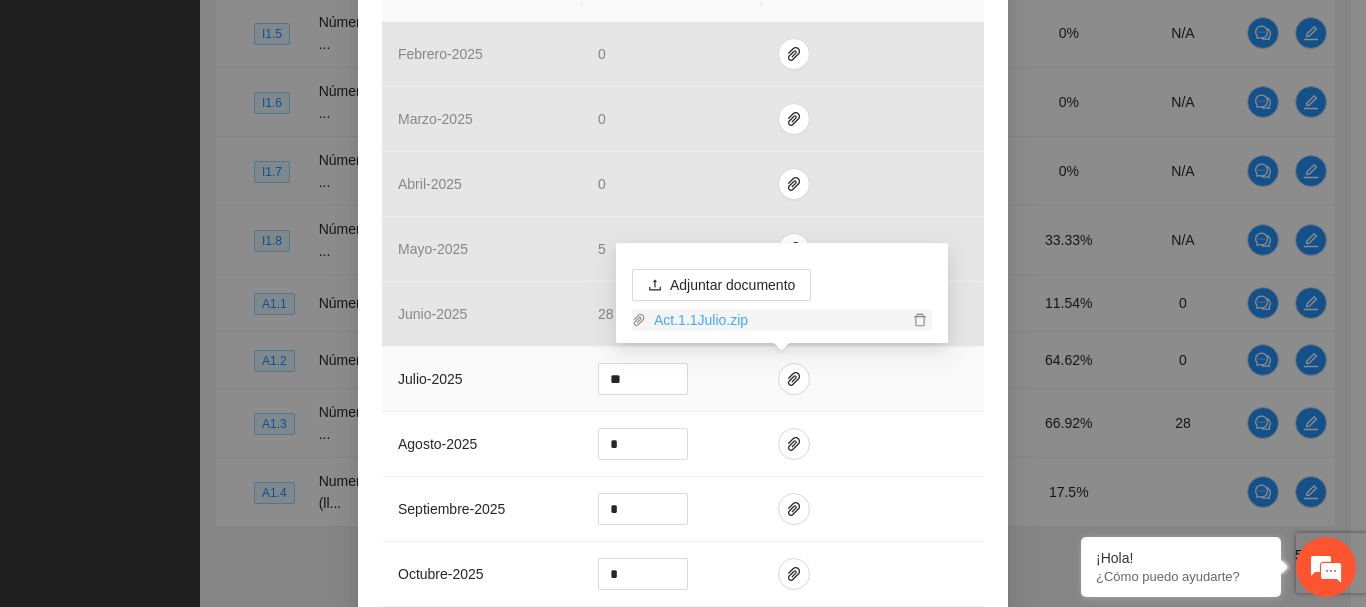 click on "Act.1.1Julio.zip" at bounding box center (777, 320) 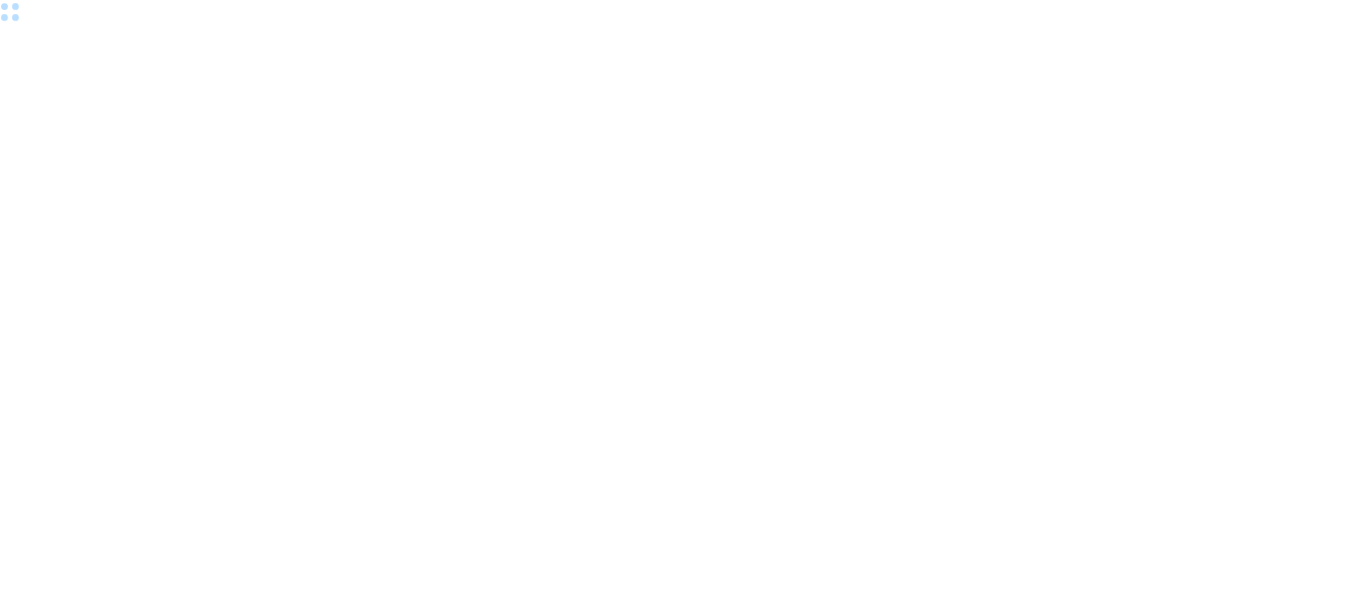 scroll, scrollTop: 0, scrollLeft: 0, axis: both 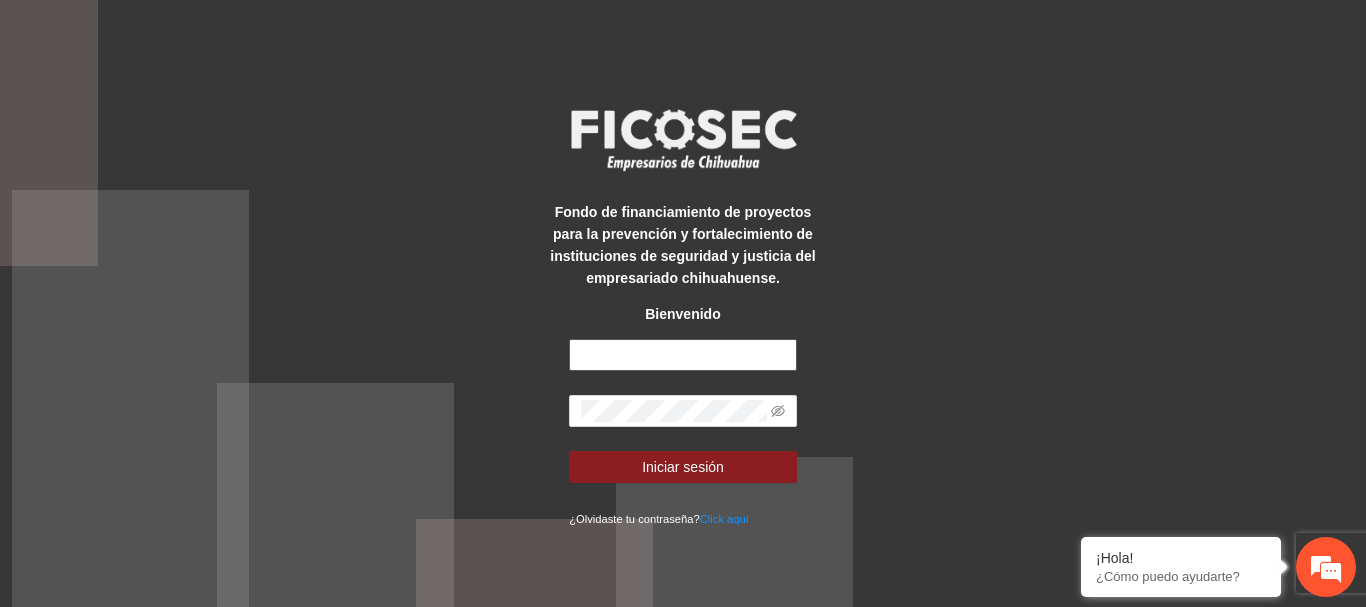 click at bounding box center [683, 355] 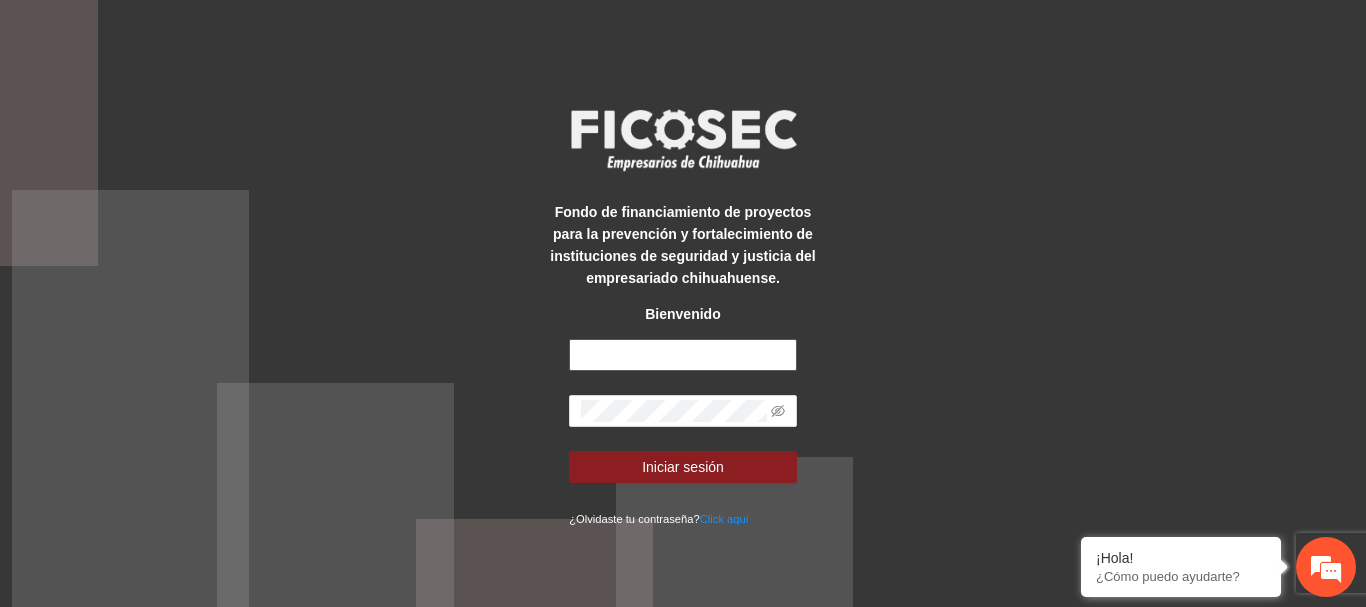 type on "**********" 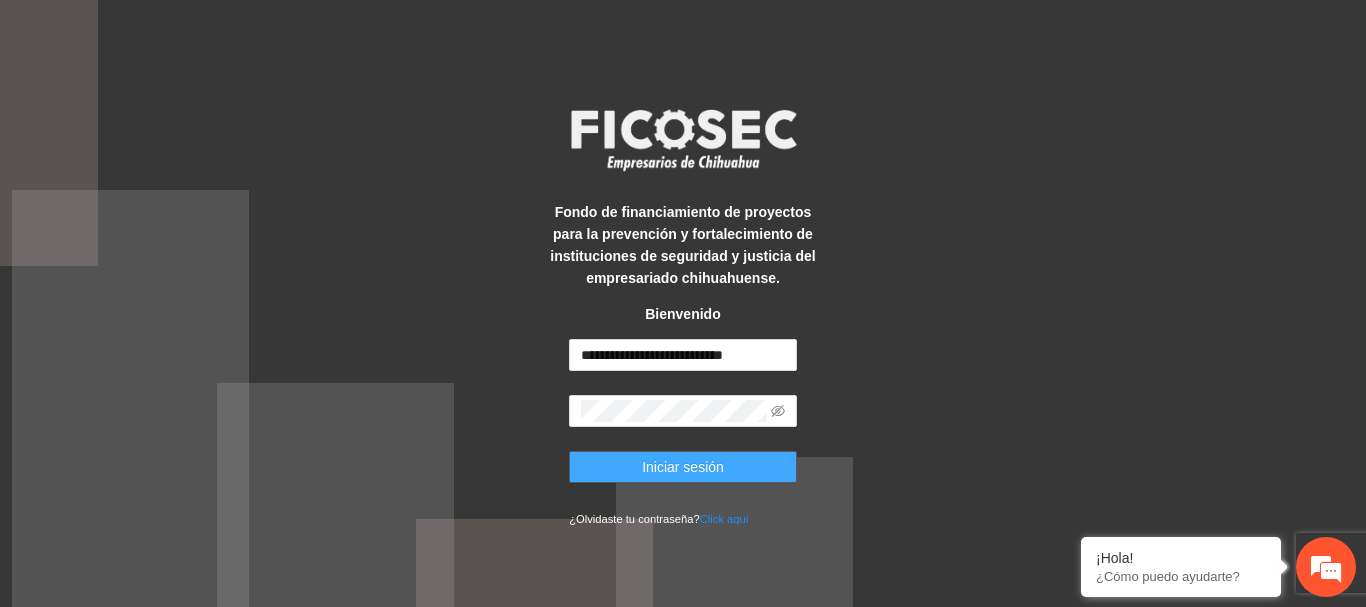 click on "Iniciar sesión" at bounding box center (683, 467) 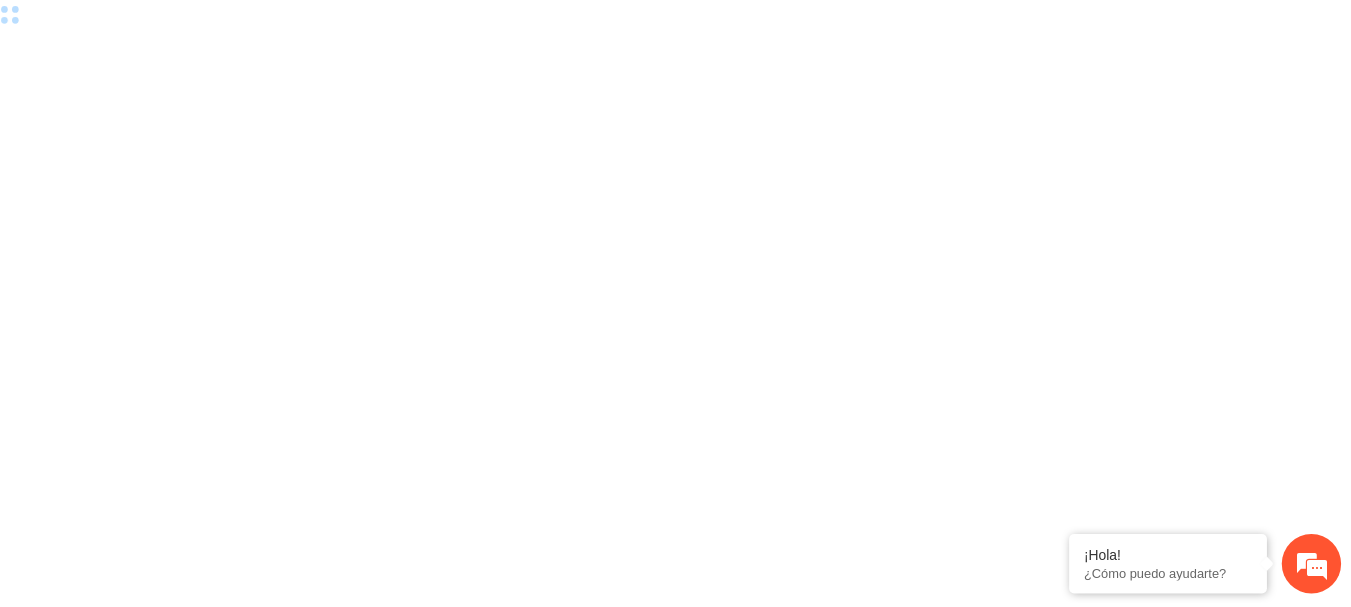 scroll, scrollTop: 0, scrollLeft: 0, axis: both 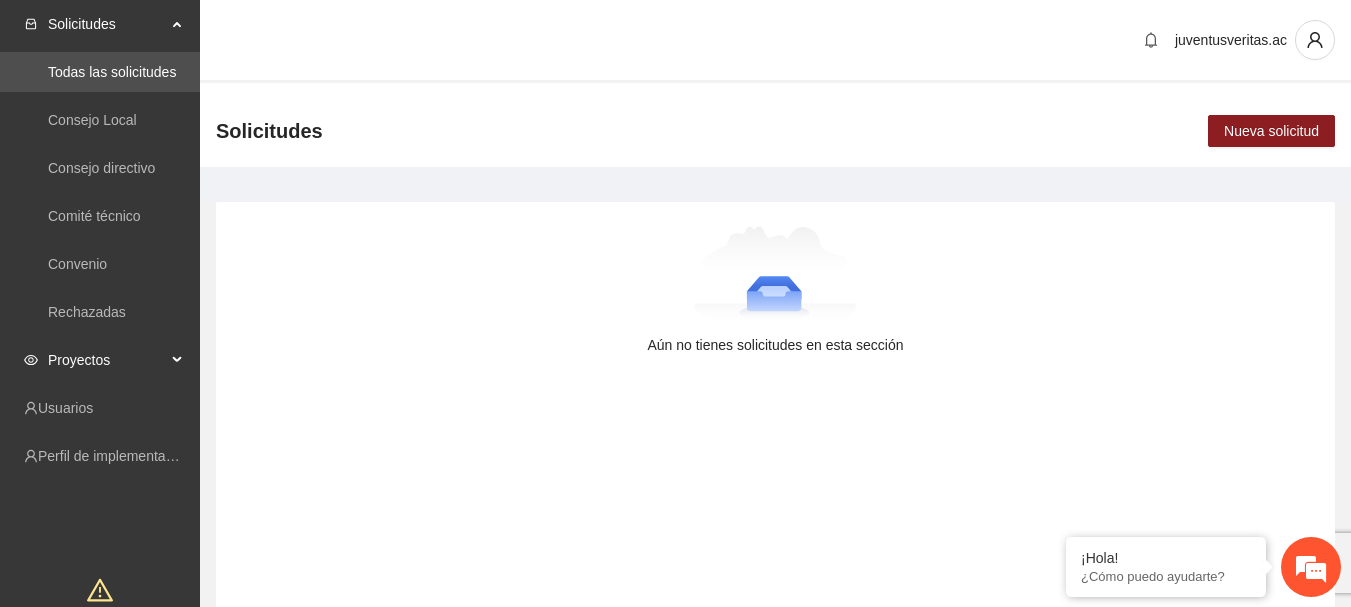 click on "Proyectos" at bounding box center (107, 360) 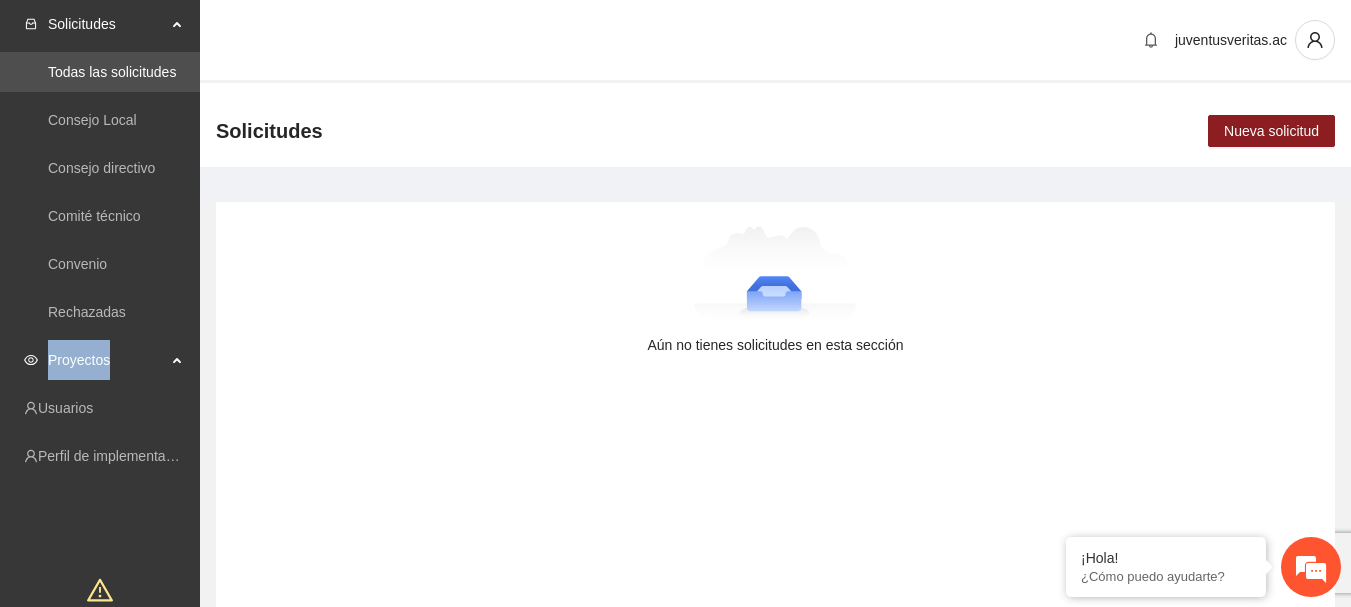 click on "Proyectos" at bounding box center (107, 360) 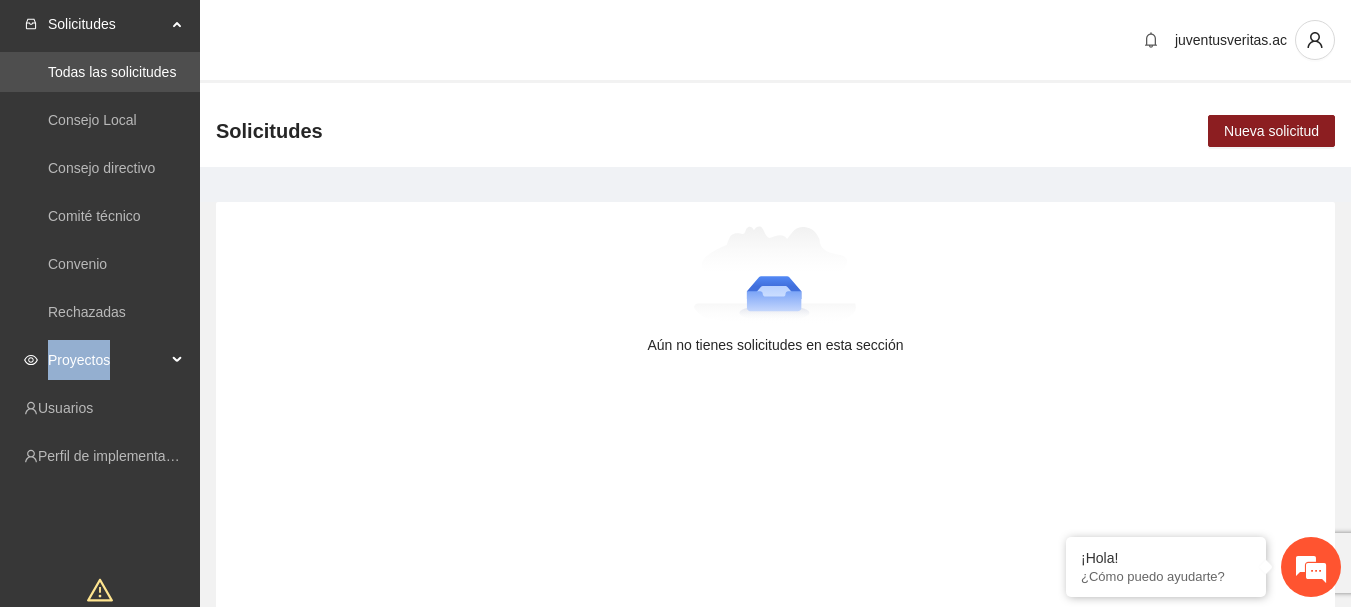 scroll, scrollTop: 0, scrollLeft: 0, axis: both 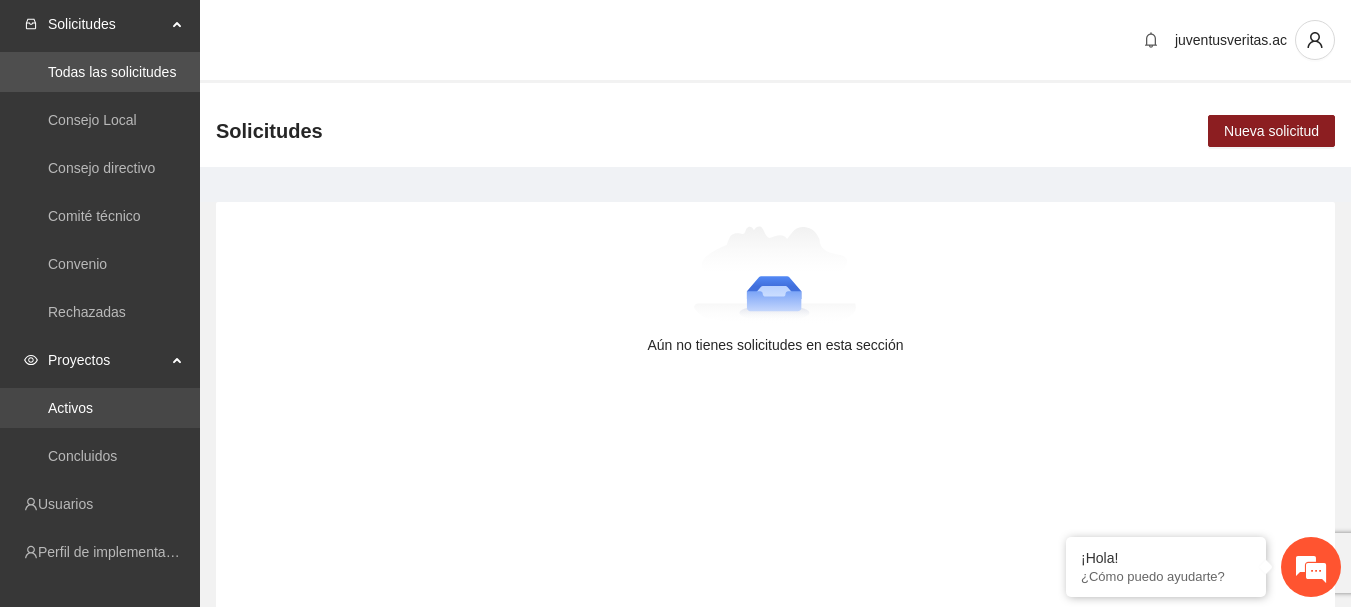 click on "Activos" at bounding box center (70, 408) 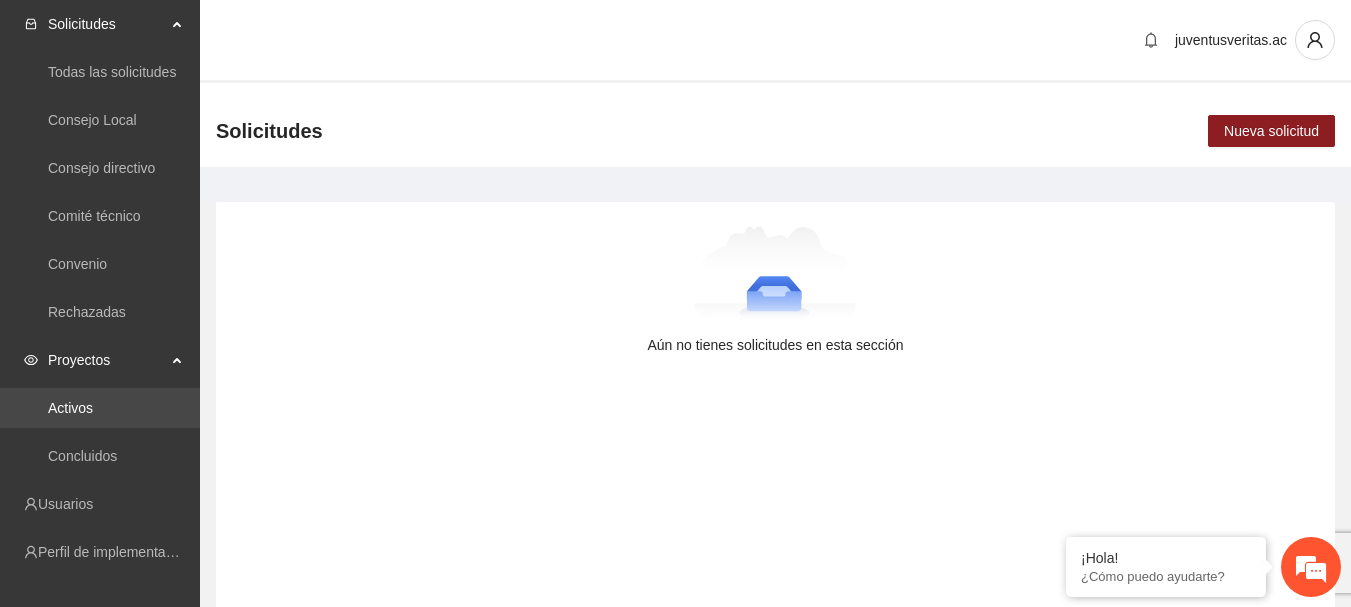 click on "Activos" at bounding box center (70, 408) 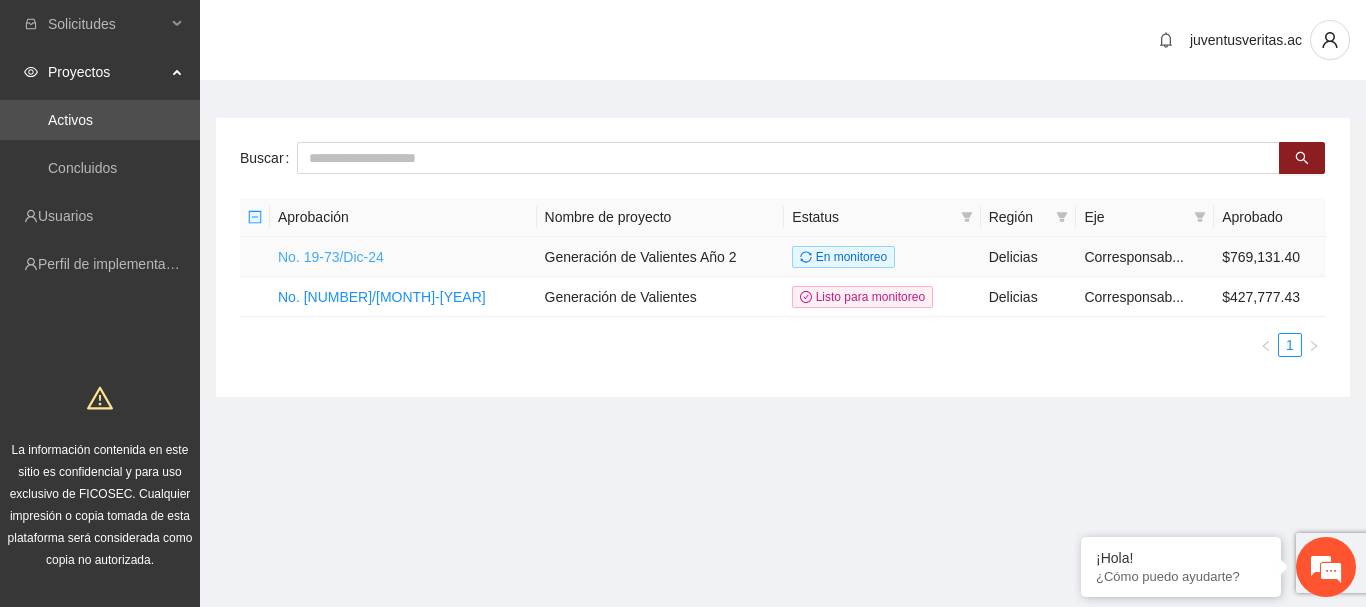 click on "No. 19-73/Dic-24" at bounding box center (331, 257) 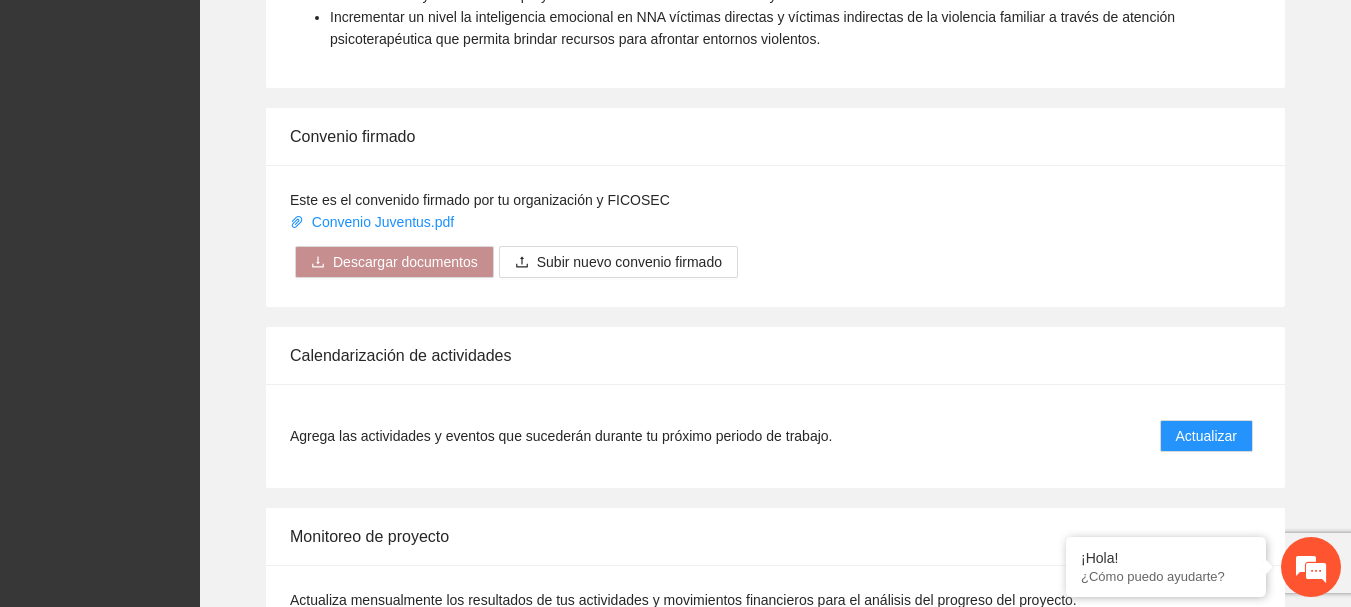 scroll, scrollTop: 1588, scrollLeft: 0, axis: vertical 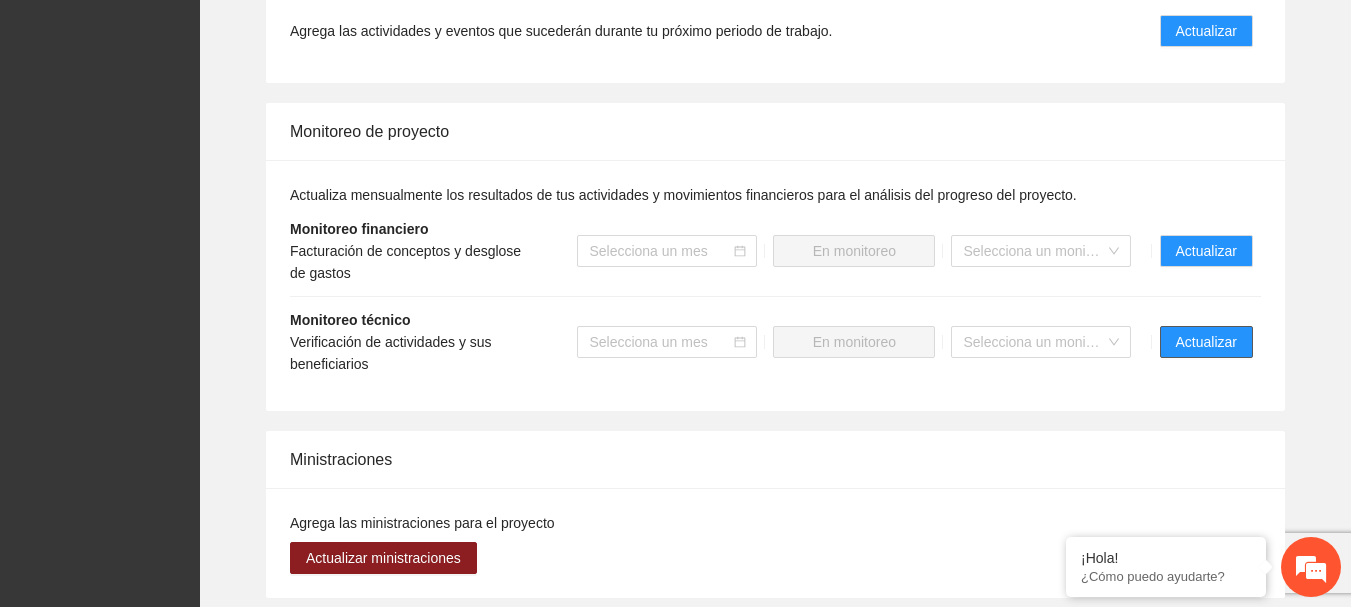 click on "Actualizar" at bounding box center [1206, 342] 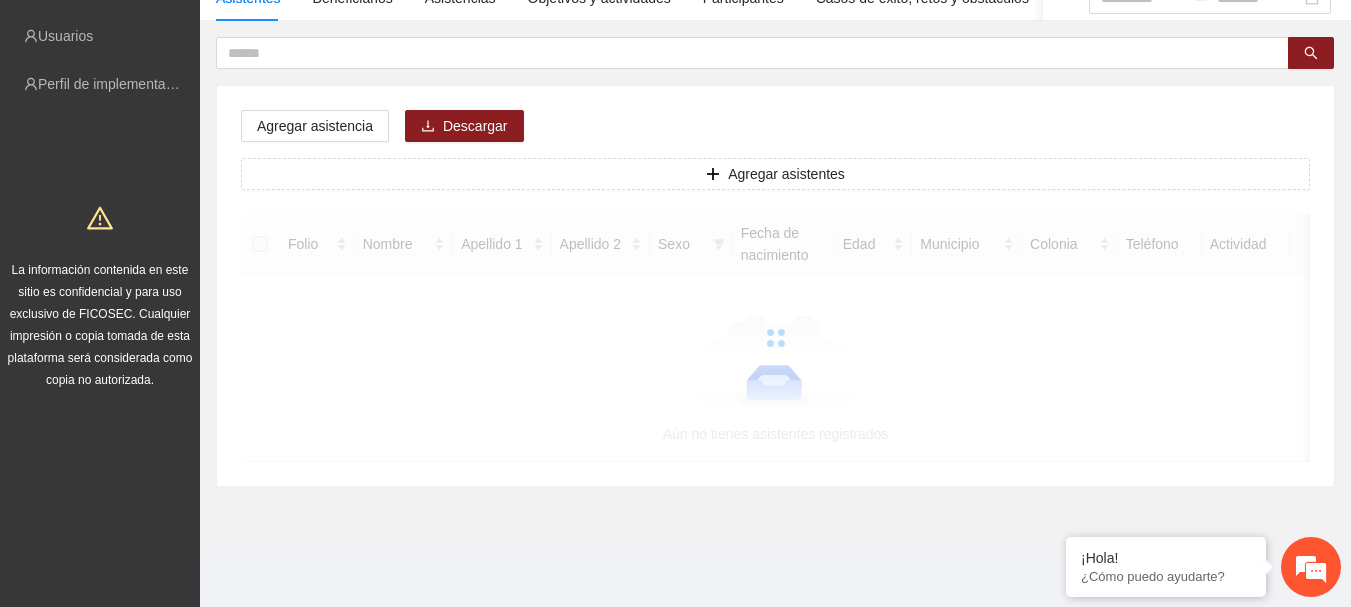 scroll, scrollTop: 0, scrollLeft: 0, axis: both 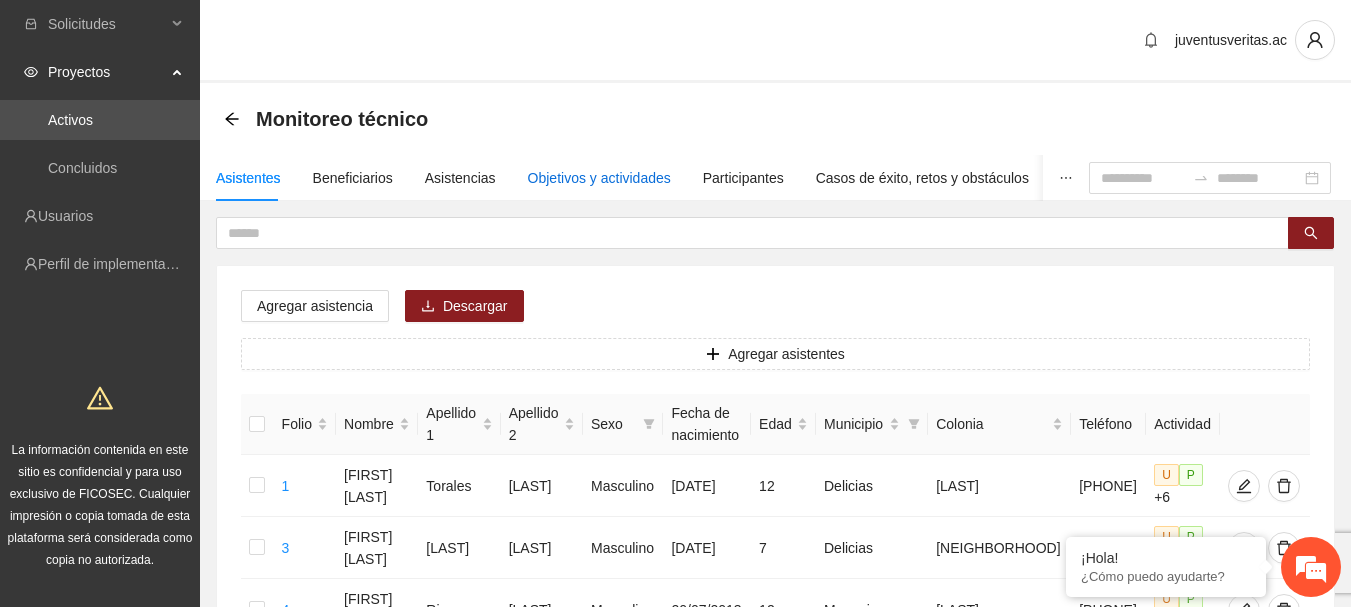 click on "Objetivos y actividades" at bounding box center [599, 178] 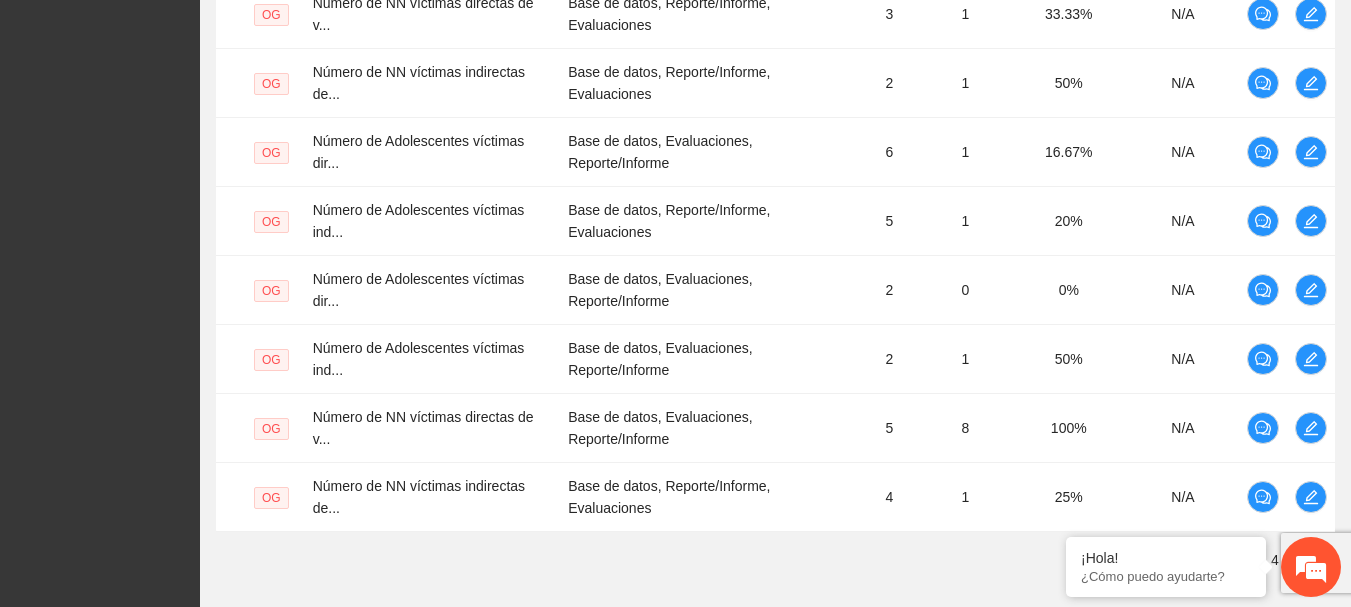 scroll, scrollTop: 712, scrollLeft: 0, axis: vertical 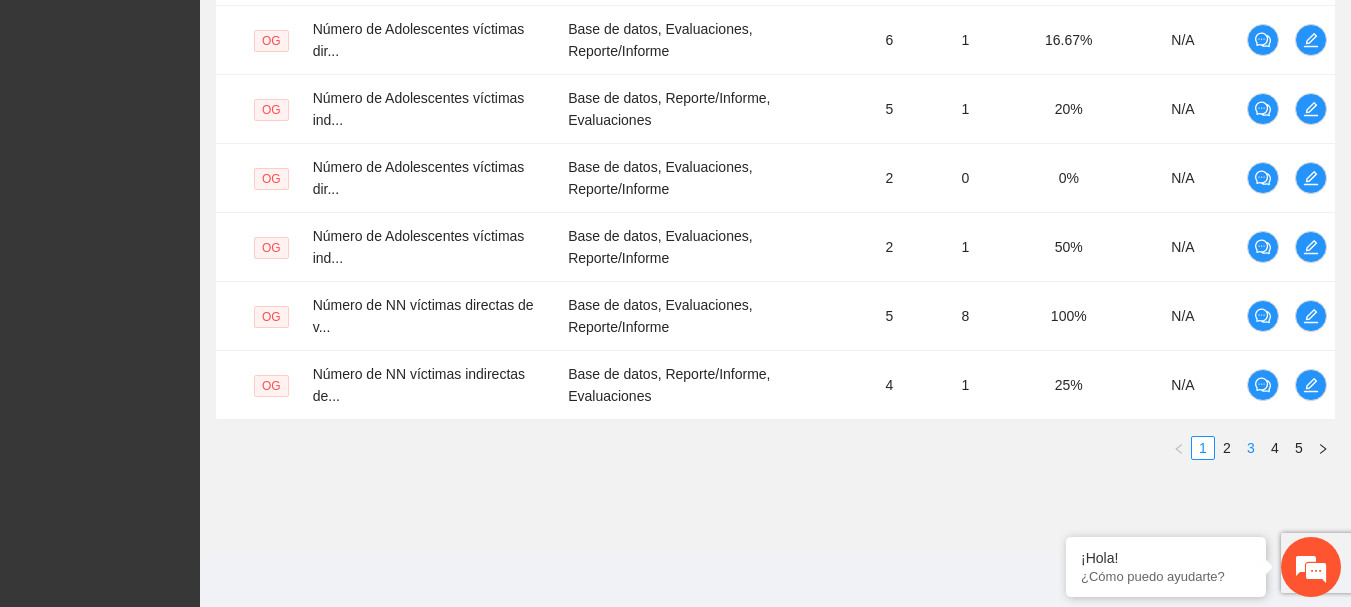 click on "3" at bounding box center [1251, 448] 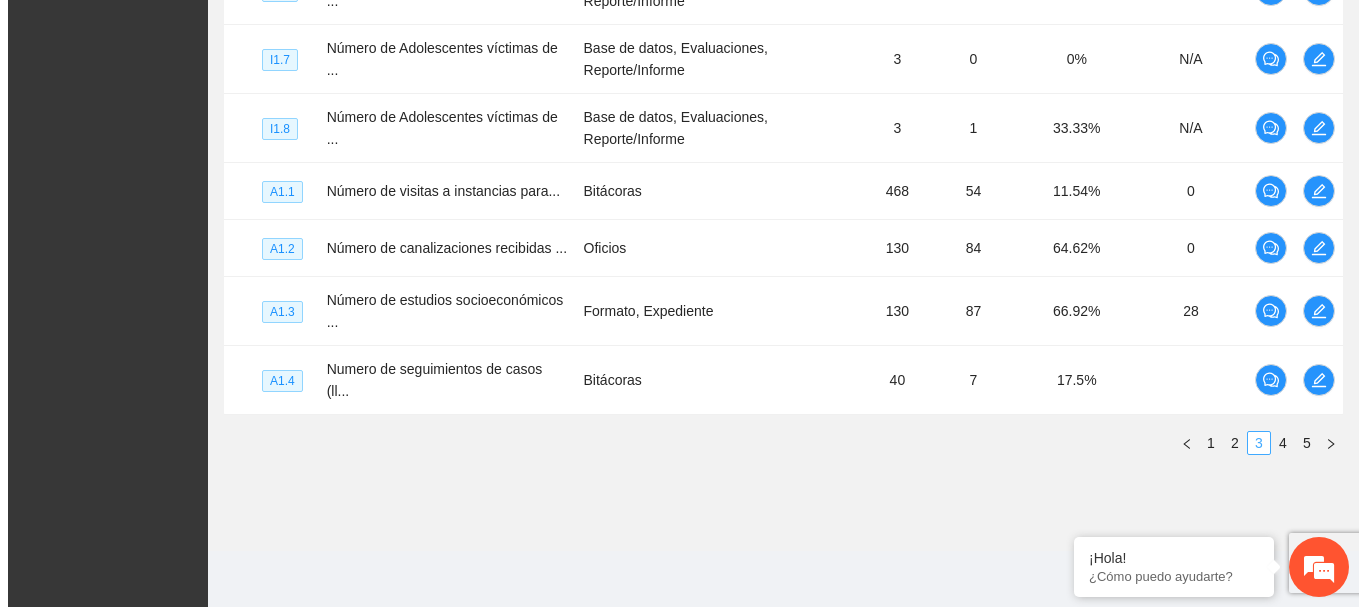 scroll, scrollTop: 786, scrollLeft: 0, axis: vertical 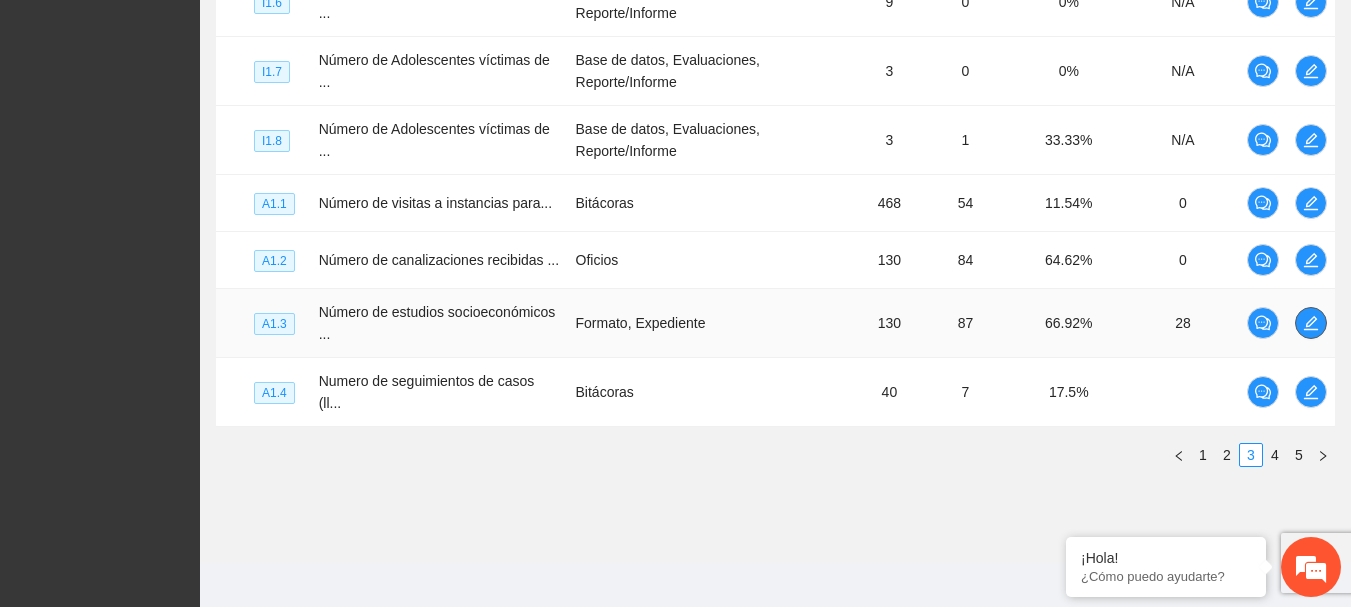 click 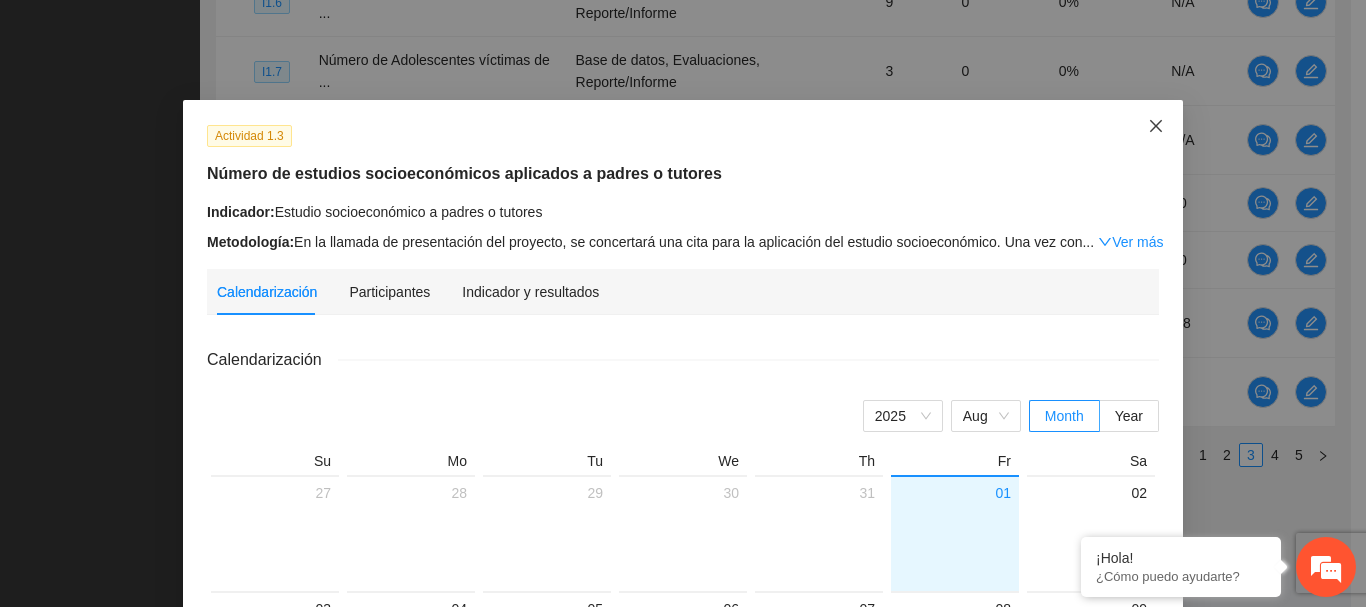 click 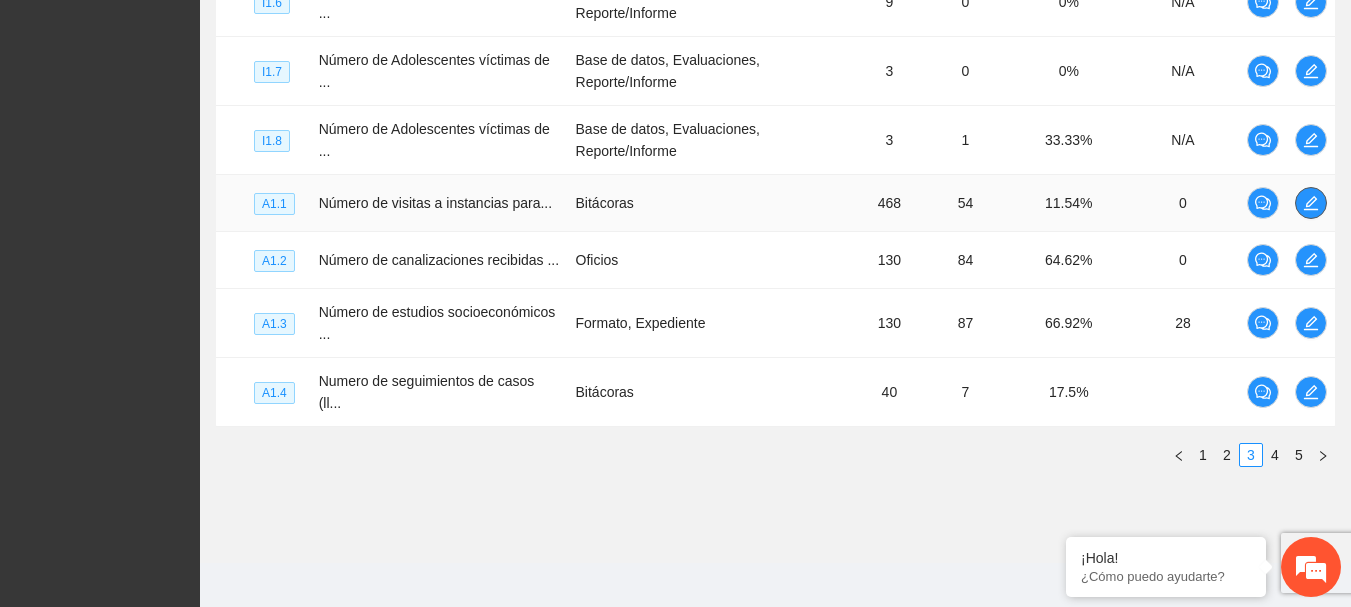 click 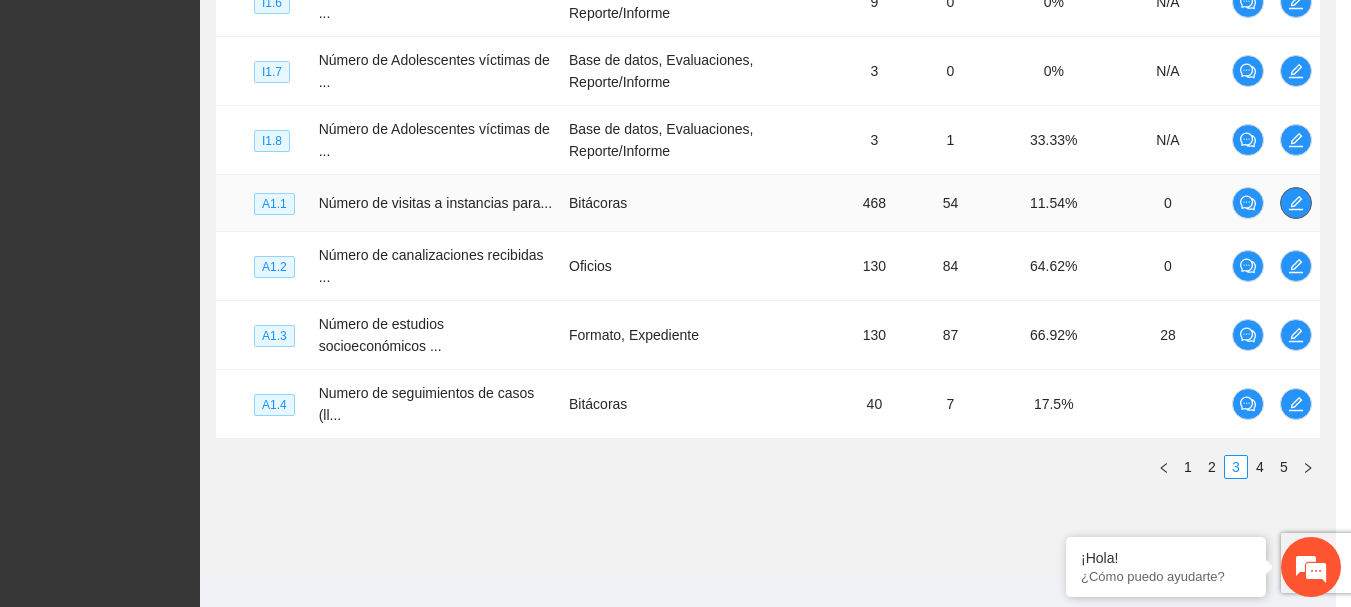 click on "Actividad 1.1 Número de visitas a instancias para recibir y/o gestionar canalizaciones Indicador:  Visita a instancias para recibir y/o gestionar canalizaciones lg ...  Ver más Metodología:  La trabajadora social se trasladará para hacer las visitas semanales de lunes a viernes (1 visita diaria) a cada instancia previamente convenida para solicitar las canalizaciones directas e indirectas de Cd. [CITY] y [CITY] para dar continuidad a la siguiente actividad. El tiempo que se ocupa en esta actividad es de una hora.
Las instancias que se visitarán son:
1.	Instituto Municipal de la Mujer
2.	Centro de Prevención y Atención a la Violencia
3.	Fiscalía de Distrito Zona Centro
4.	Dirección de Seguridad Pública Municipal
5.	Juzgado primero y segundo de lo familiar
6.	Subprocuraduría de la defensa del menor.
7.     Fiscalía especializada en atención a mujeres víctimas del delito por razones de género y a la familia (CEJUM) lg ...  Ver más Calendarización Participantes Indicador y resultados Cerrar" at bounding box center (675, 303) 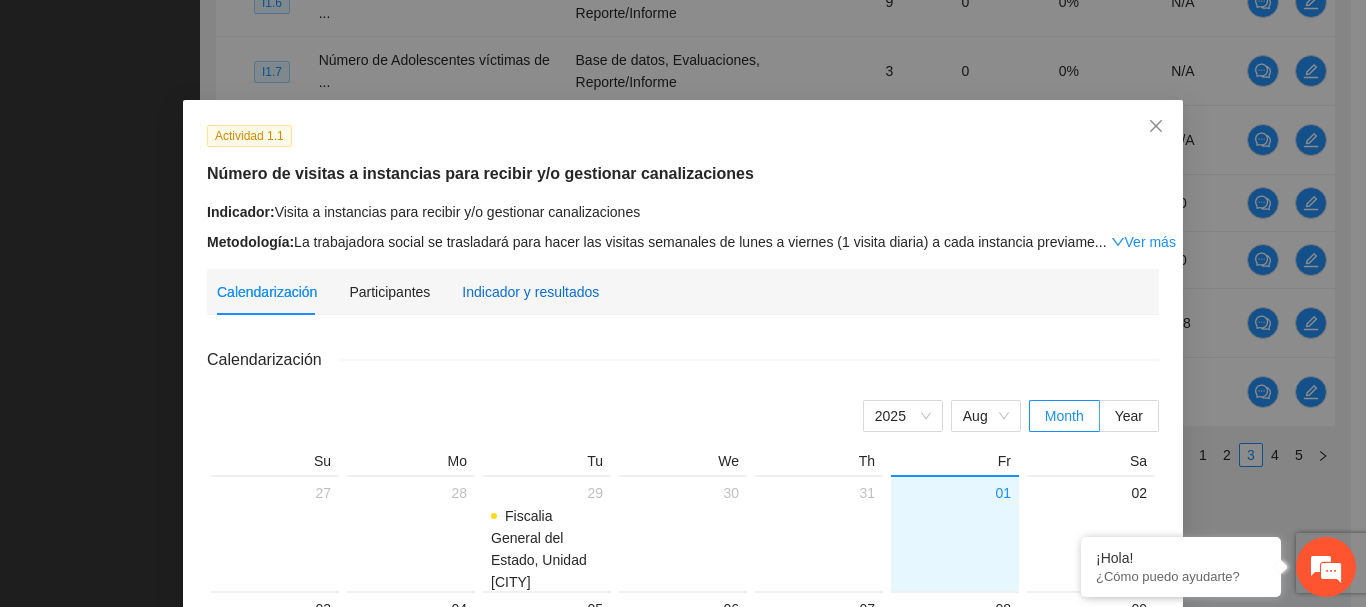 click on "Indicador y resultados" at bounding box center [530, 292] 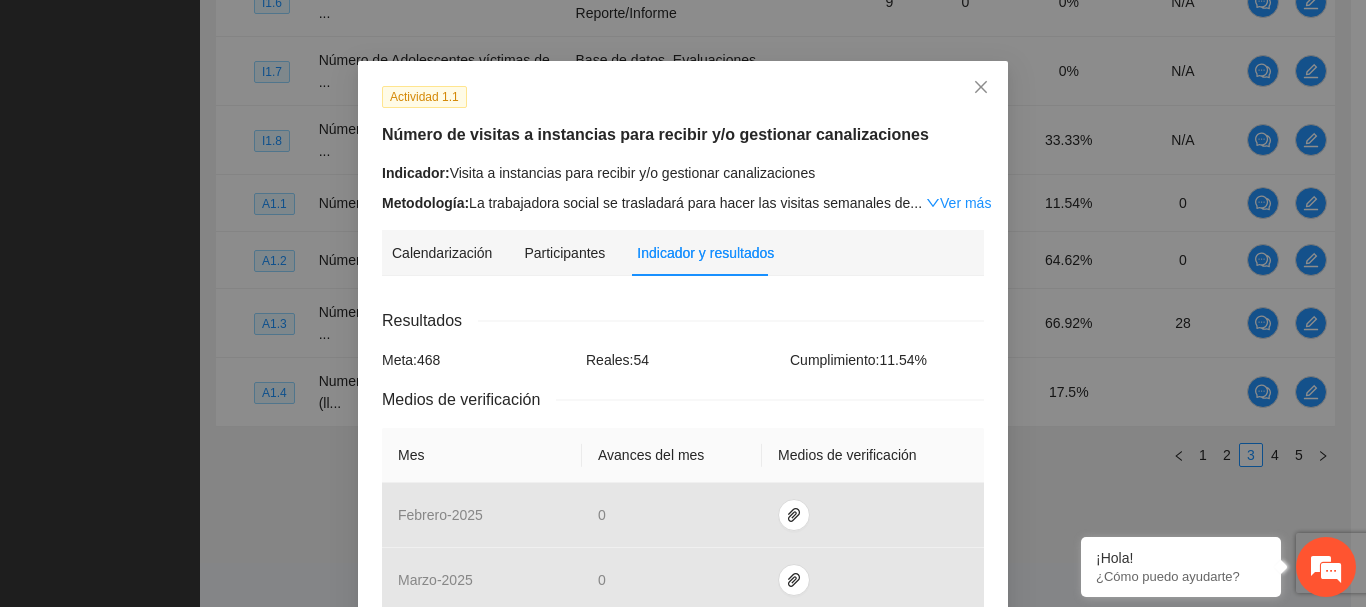 scroll, scrollTop: 0, scrollLeft: 0, axis: both 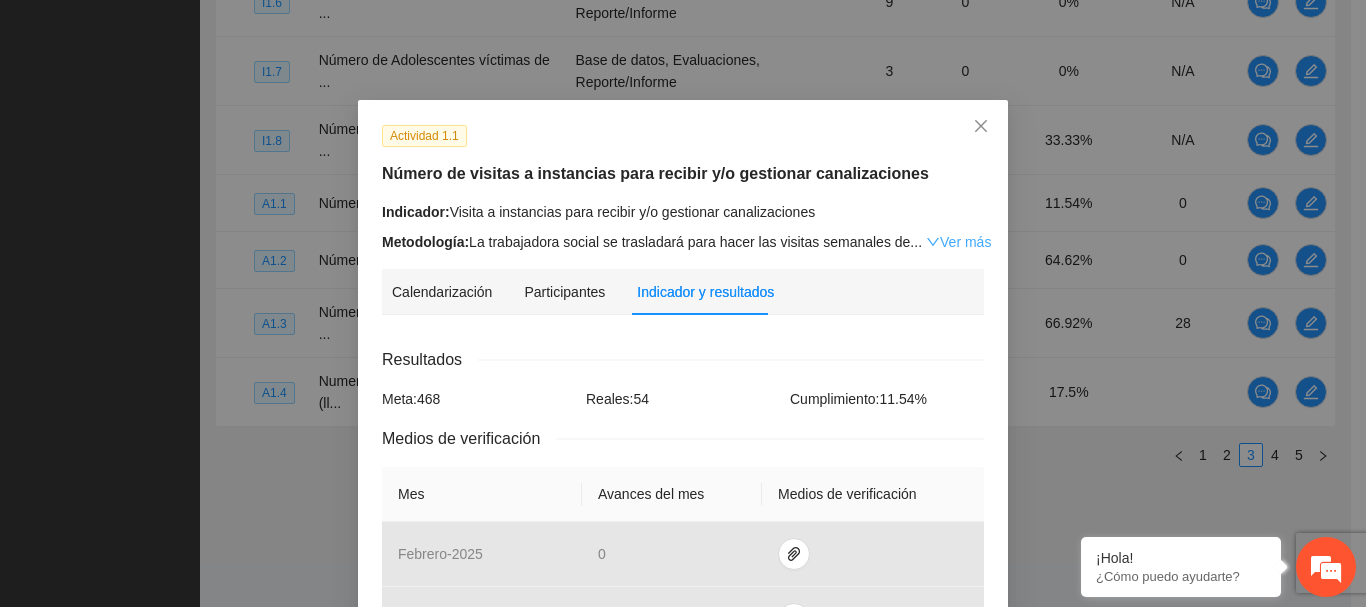 click on "Ver más" at bounding box center [958, 242] 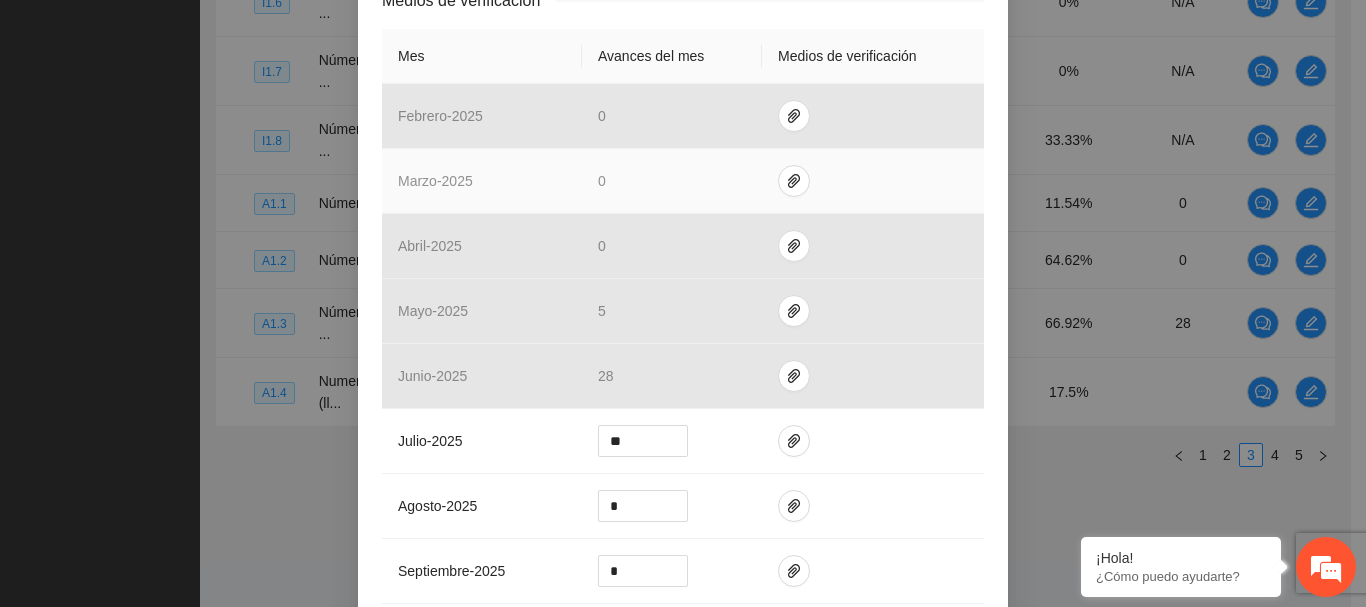 scroll, scrollTop: 600, scrollLeft: 0, axis: vertical 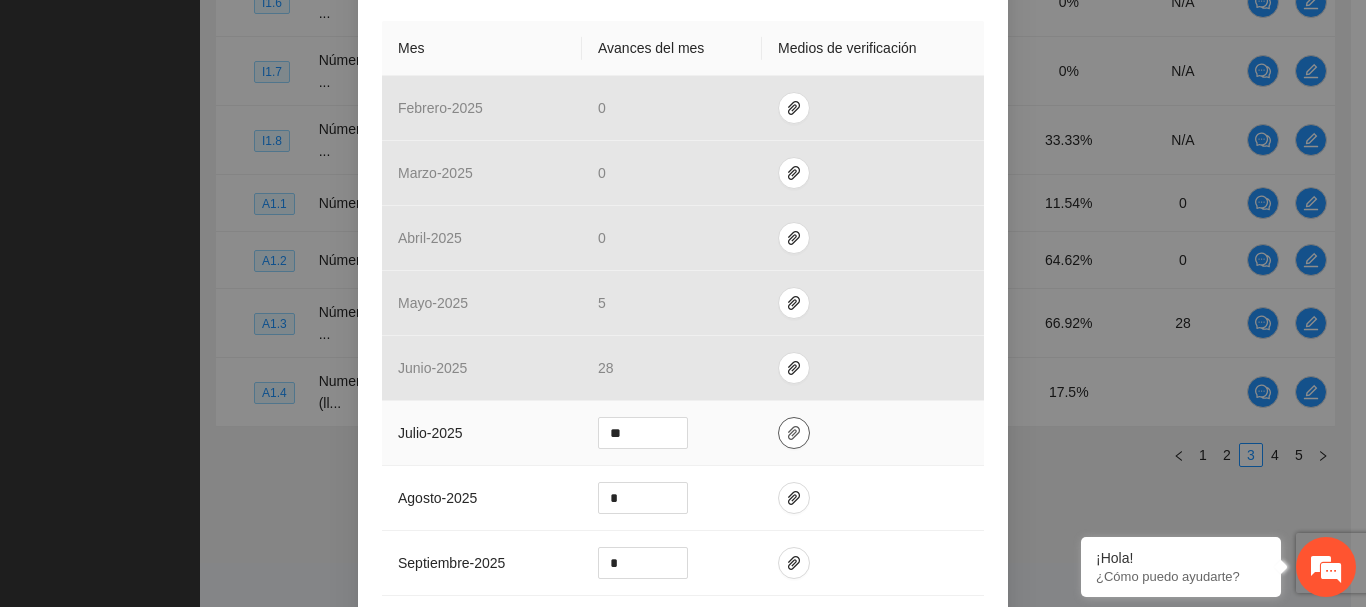 click 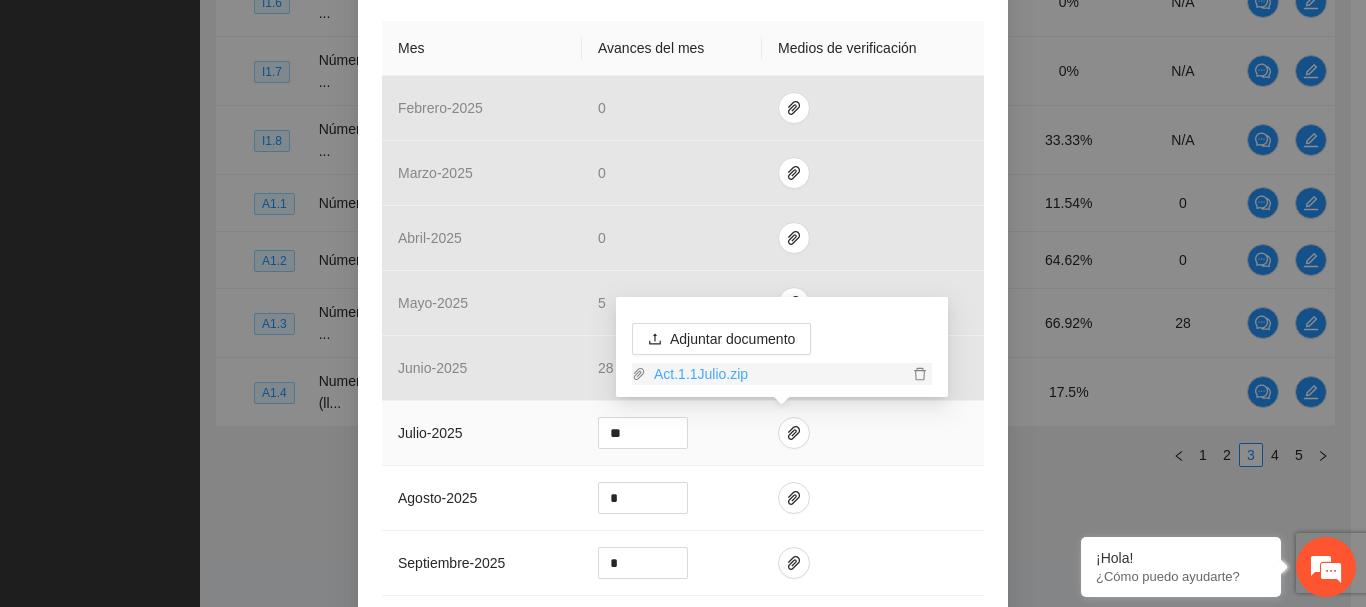 click on "Act.1.1Julio.zip" at bounding box center [777, 374] 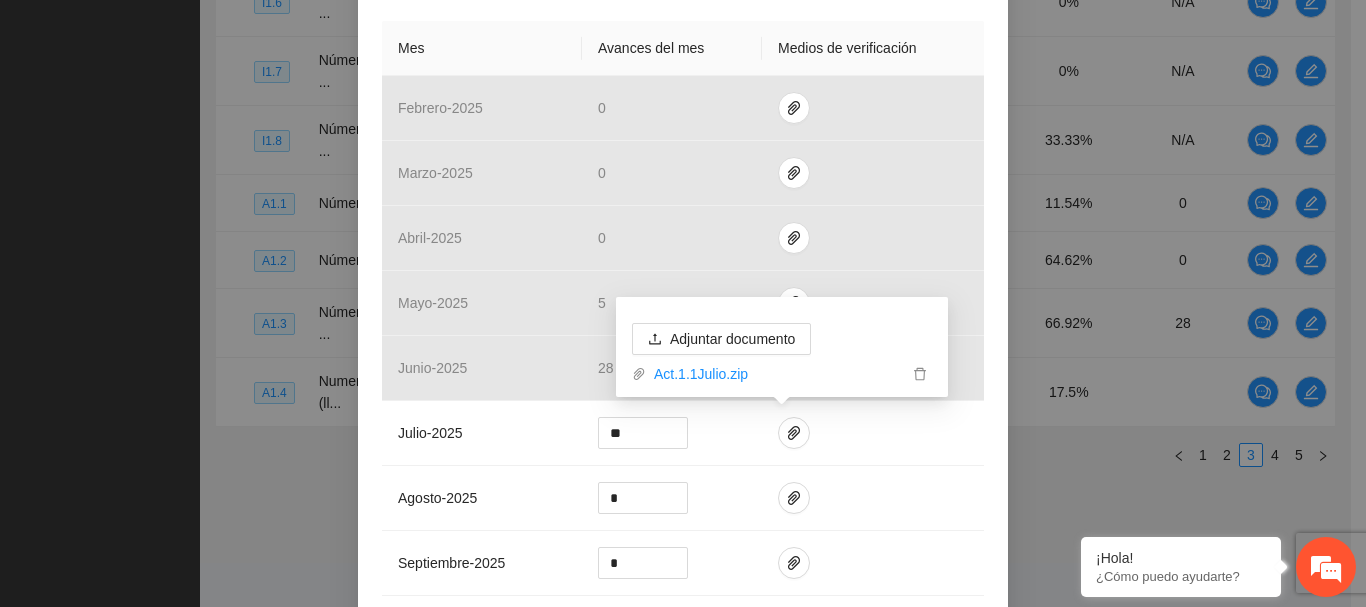 click on "Actividad 1.1 Número de visitas a instancias para recibir y/o gestionar canalizaciones Indicador:  Visita a instancias para recibir y/o gestionar canalizaciones Metodología:  La trabajadora social se trasladará para hacer las visitas semanales de lunes a viernes (1 visita diaria) a cada instancia previamente convenida para solicitar las canalizaciones directas e indirectas de Cd. [CITY] y [CITY] para dar continuidad a la siguiente actividad. El tiempo que se ocupa en esta actividad es de una hora.
Las instancias que se visitarán son:
1.	Instituto Municipal de la Mujer
2.	Centro de Prevención y Atención a la Violencia
3.	Fiscalía de Distrito Zona Centro
4.	Dirección de Seguridad Pública Municipal
5.	Juzgado primero y segundo de lo familiar
6.	Subprocuraduría de la defensa del menor.
7.     Fiscalía especializada en atención a mujeres víctimas del delito por razones de género y a la familia (CEJUM) Calendarización Participantes Indicador y resultados Calendarización 2025 Aug Month Year Su %" at bounding box center [683, 247] 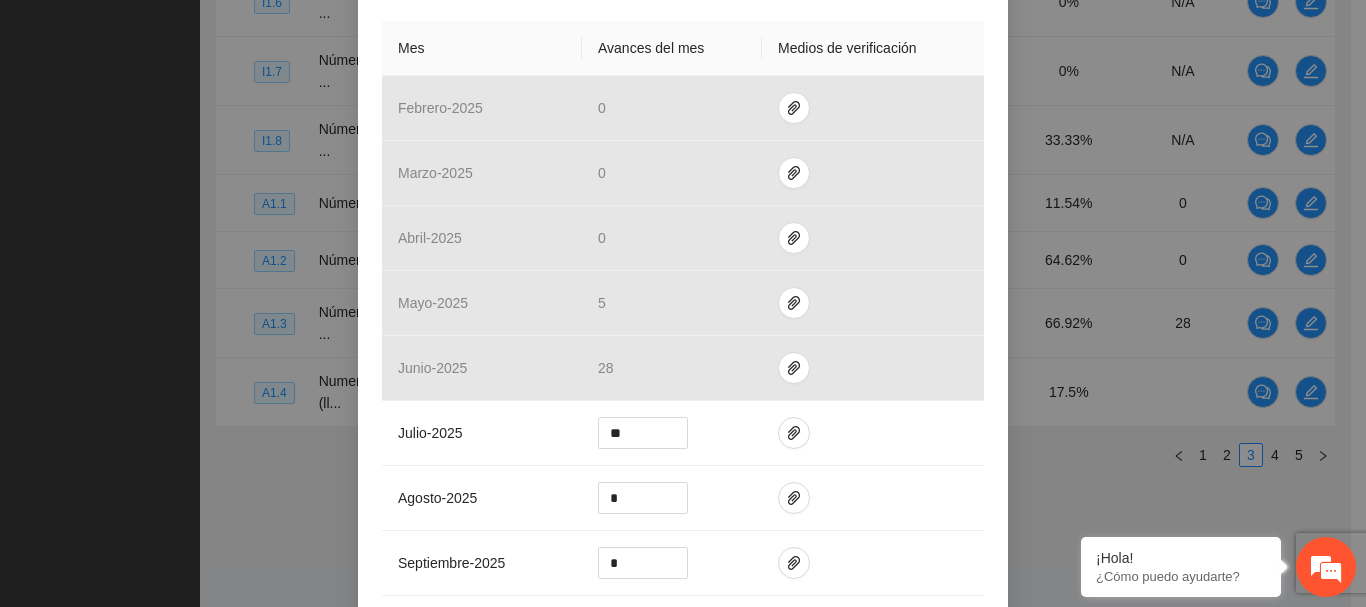 click on "Actividad 1.1 Número de visitas a instancias para recibir y/o gestionar canalizaciones Indicador:  Visita a instancias para recibir y/o gestionar canalizaciones Metodología:  La trabajadora social se trasladará para hacer las visitas semanales de lunes a viernes (1 visita diaria) a cada instancia previamente convenida para solicitar las canalizaciones directas e indirectas de Cd. [CITY] y [CITY] para dar continuidad a la siguiente actividad. El tiempo que se ocupa en esta actividad es de una hora.
Las instancias que se visitarán son:
1.	Instituto Municipal de la Mujer
2.	Centro de Prevención y Atención a la Violencia
3.	Fiscalía de Distrito Zona Centro
4.	Dirección de Seguridad Pública Municipal
5.	Juzgado primero y segundo de lo familiar
6.	Subprocuraduría de la defensa del menor.
7.     Fiscalía especializada en atención a mujeres víctimas del delito por razones de género y a la familia (CEJUM) Calendarización Participantes Indicador y resultados Calendarización 2025 Aug Month Year Su %" at bounding box center (683, 247) 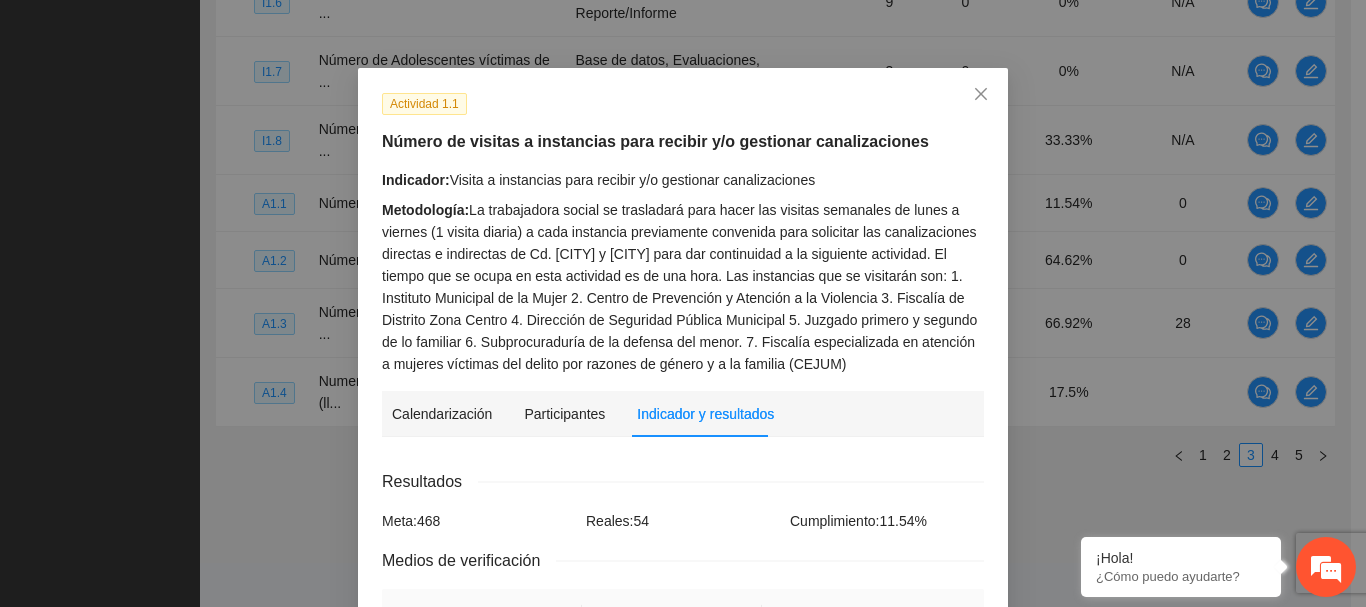 scroll, scrollTop: 0, scrollLeft: 0, axis: both 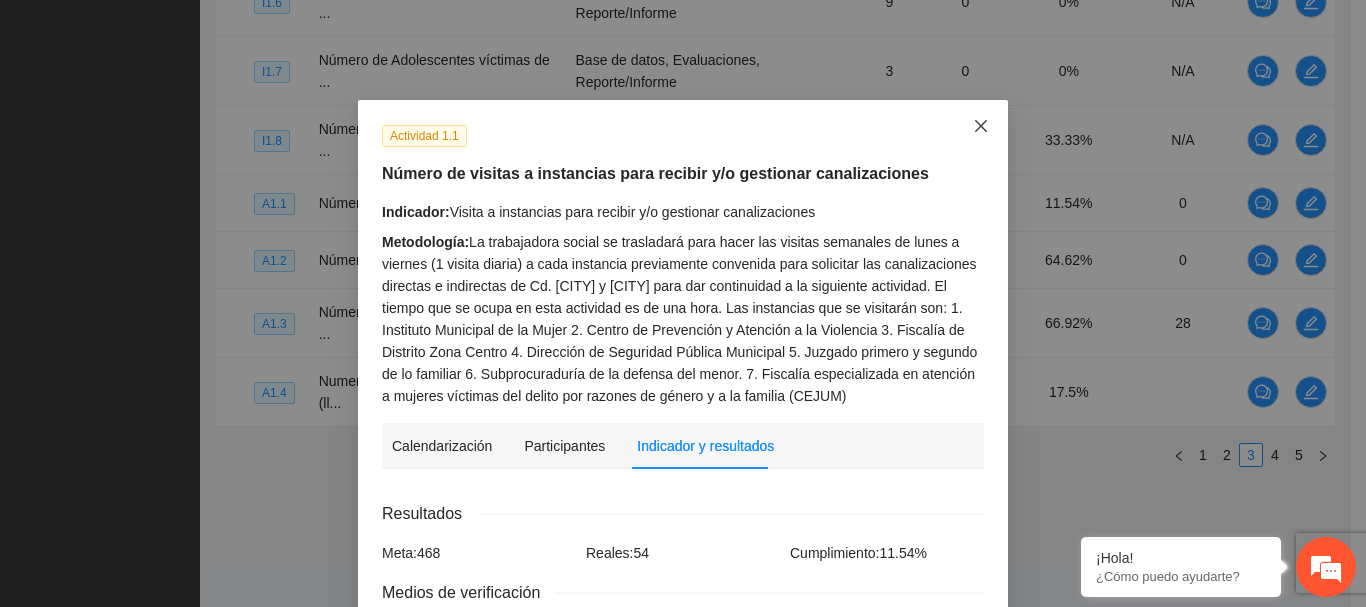 click 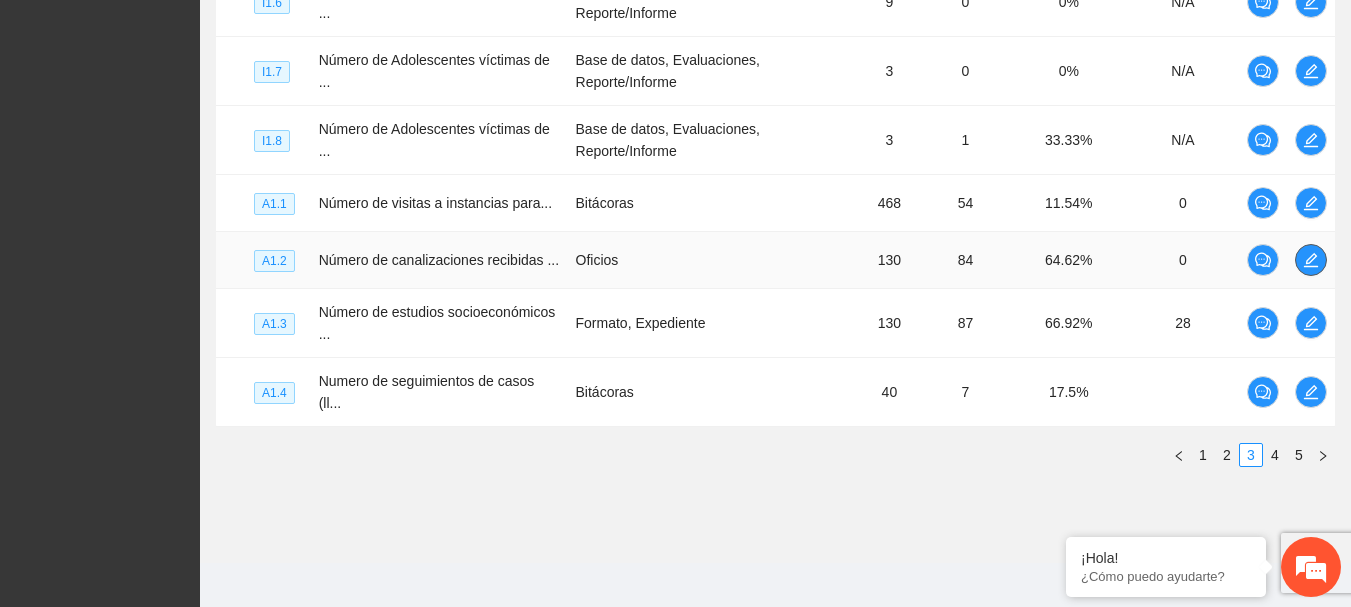 click 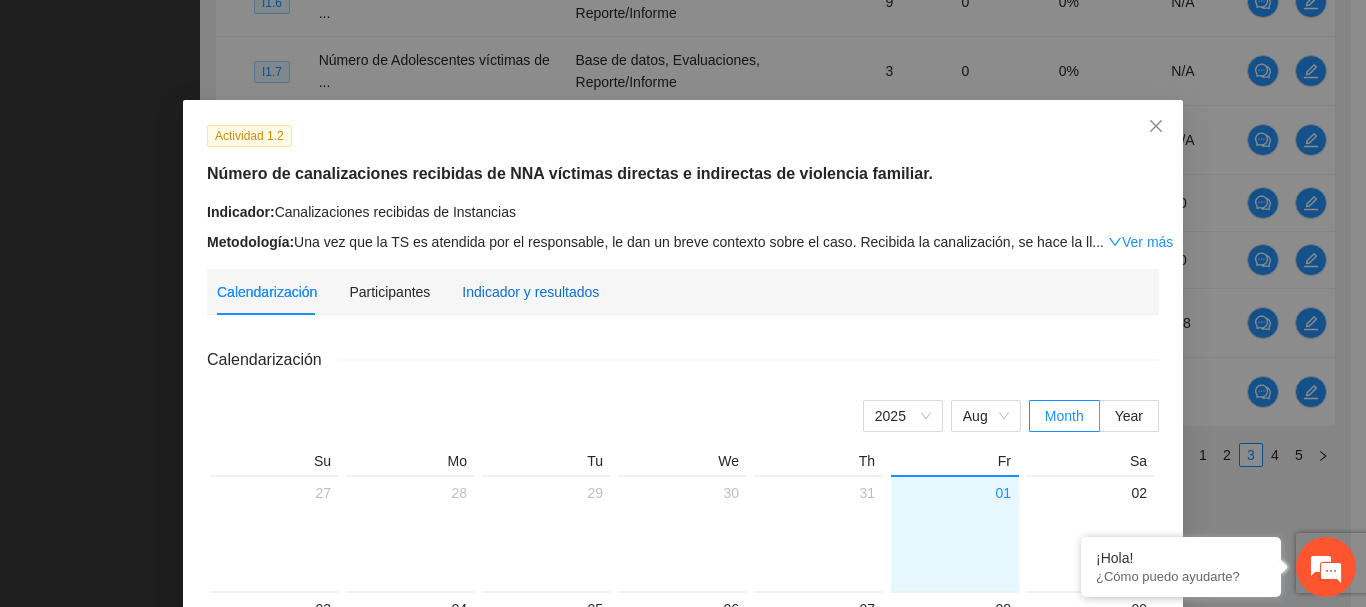 click on "Indicador y resultados" at bounding box center [530, 292] 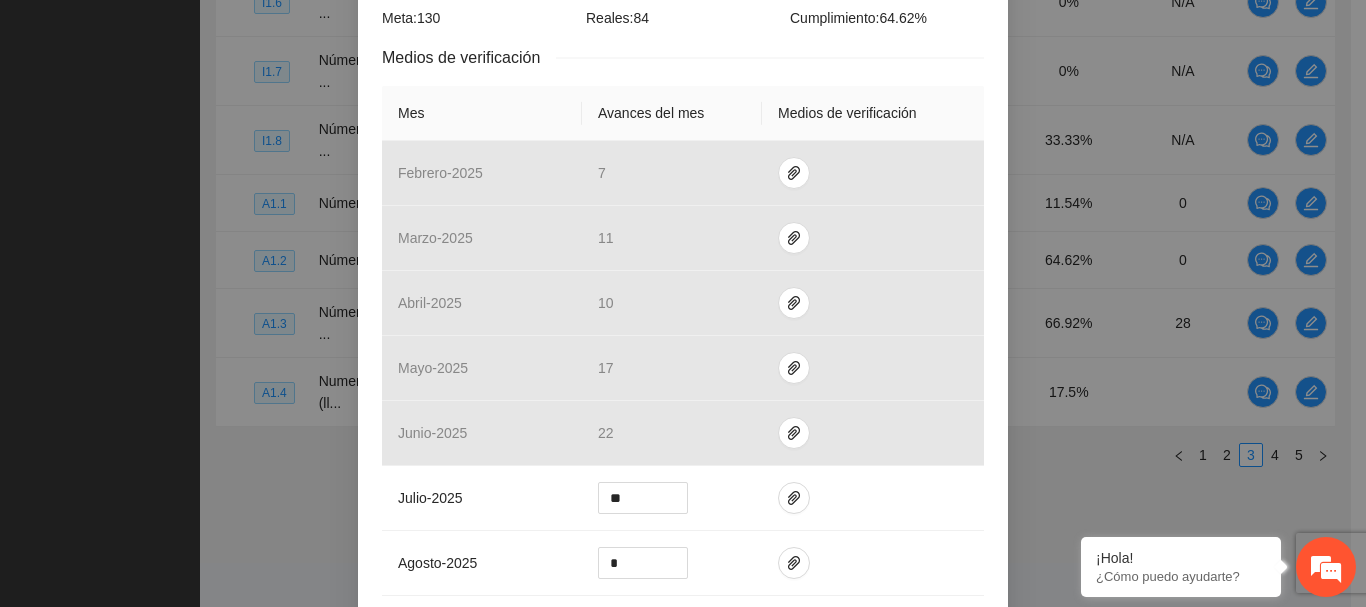 scroll, scrollTop: 500, scrollLeft: 0, axis: vertical 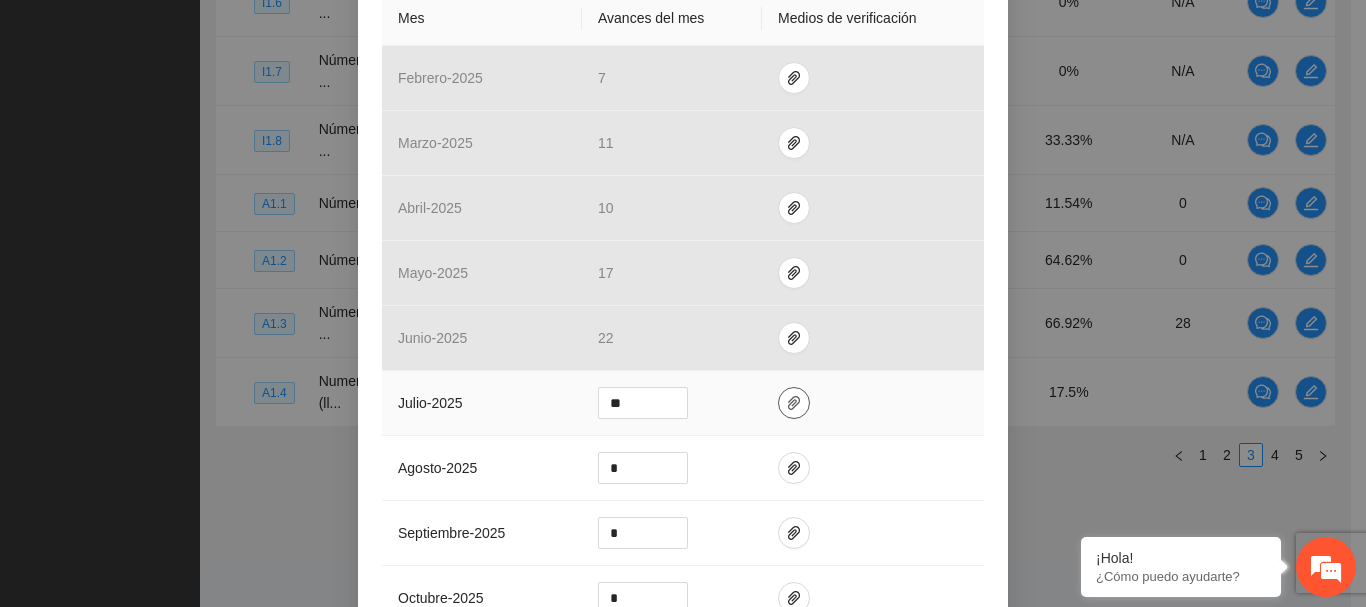 click 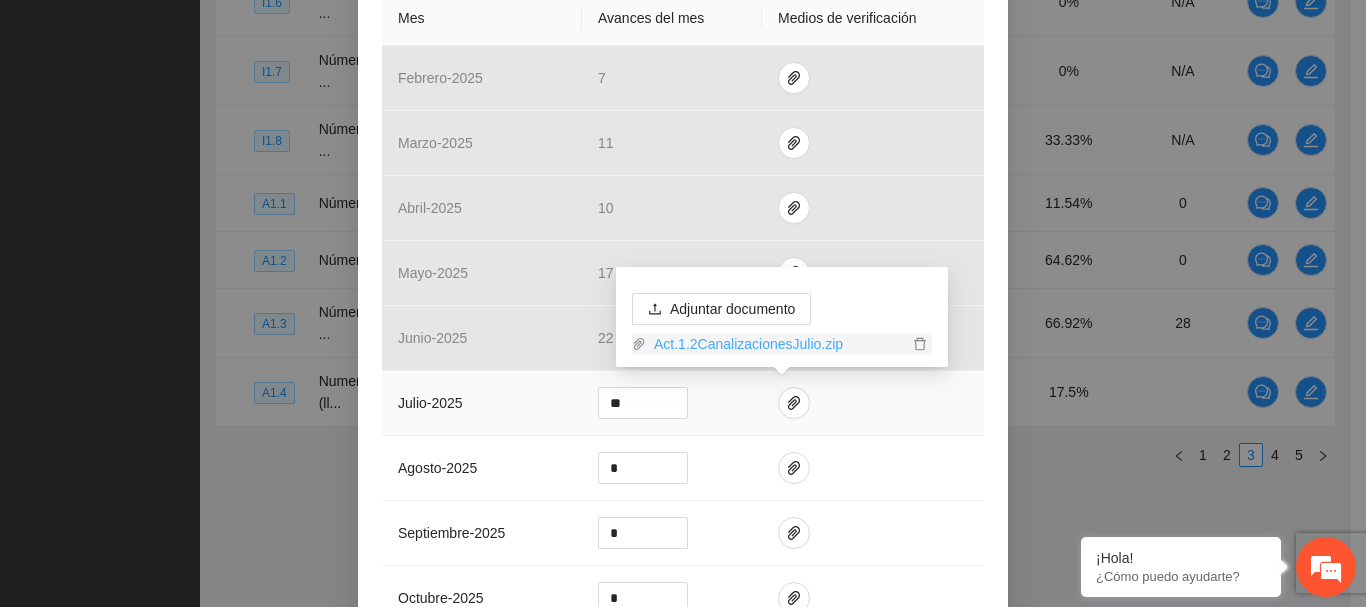 click on "Act.1.2CanalizacionesJulio.zip" at bounding box center (777, 344) 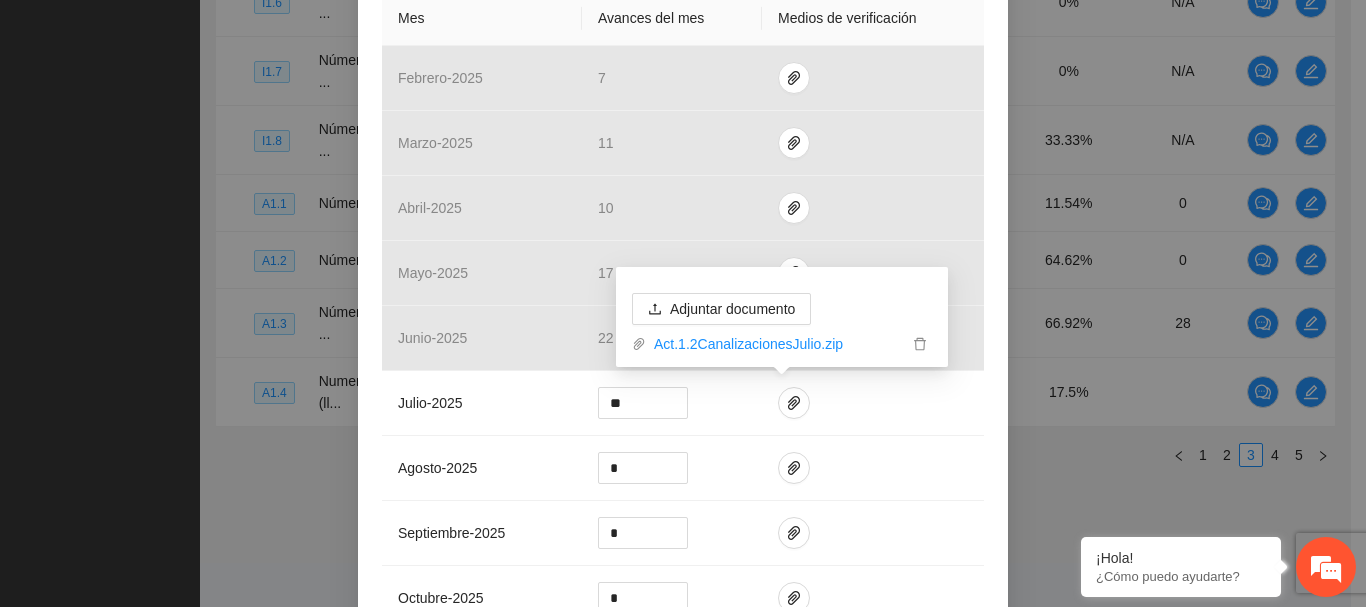 click on "Actividad 1.2 Número de canalizaciones recibidas de NNA víctimas directas e indirectas de violencia familiar. Indicador:  Canalizaciones recibidas de Instancias Metodología:  Una vez que la TS es atendida por el responsable, le dan un breve con ...  Ver más Calendarización Participantes Indicador y resultados Calendarización 2025 Aug Month Year Su Mo Tu We Th Fr Sa 27 28 29 30 31 01 02 03 04 05 06 07 08 09 10 11 12 13 14 15 16 17 18 19 20 21 22 23 24 25 26 27 28 29 30 31 01 02 03 04 05 06 Resultados Meta:  130 Reales:  84 Cumplimiento:  64.62 % Medios de verificación Mes Avances del mes Medios de verificación febrero  -  2025 7 marzo  -  2025 11 abril  -  2025 10 mayo  -  2025 17 junio  -  2025 22 julio  -  2025 ** agosto  -  2025 * septiembre  -  2025 * octubre  -  2025 * noviembre  -  2025 * diciembre  -  2025 * enero  -  2026 * Productos 130 Canalizaciones recibidas de NNA de las diferentes instancias" at bounding box center (683, 271) 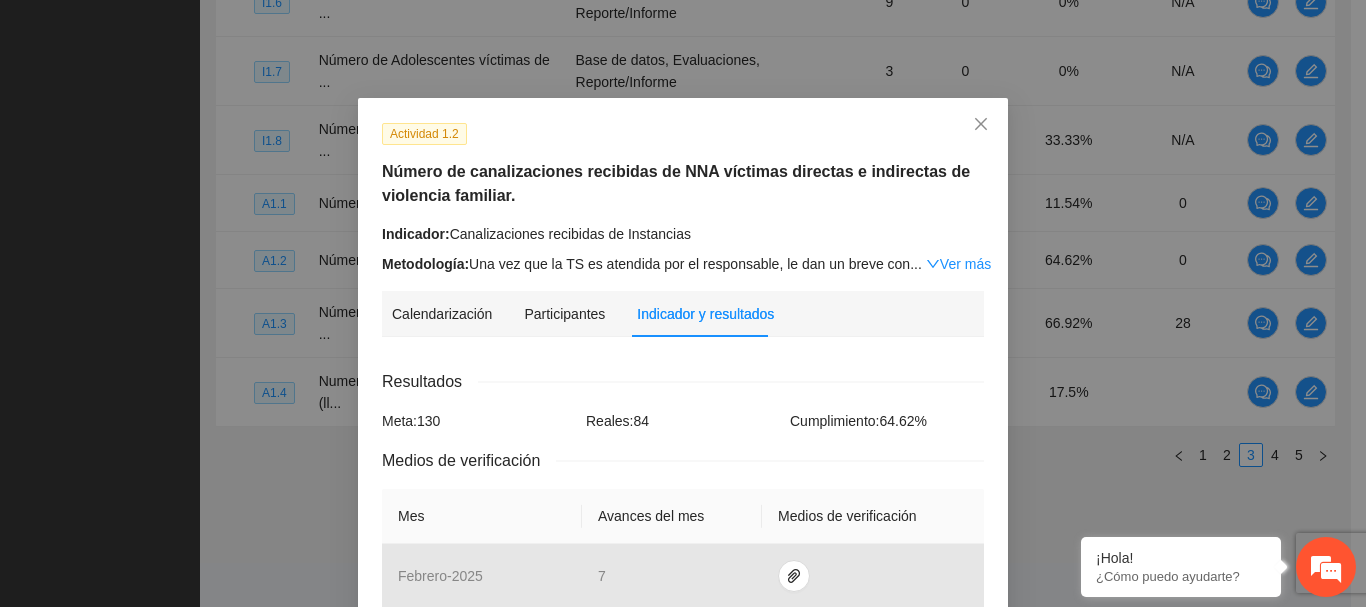 scroll, scrollTop: 0, scrollLeft: 0, axis: both 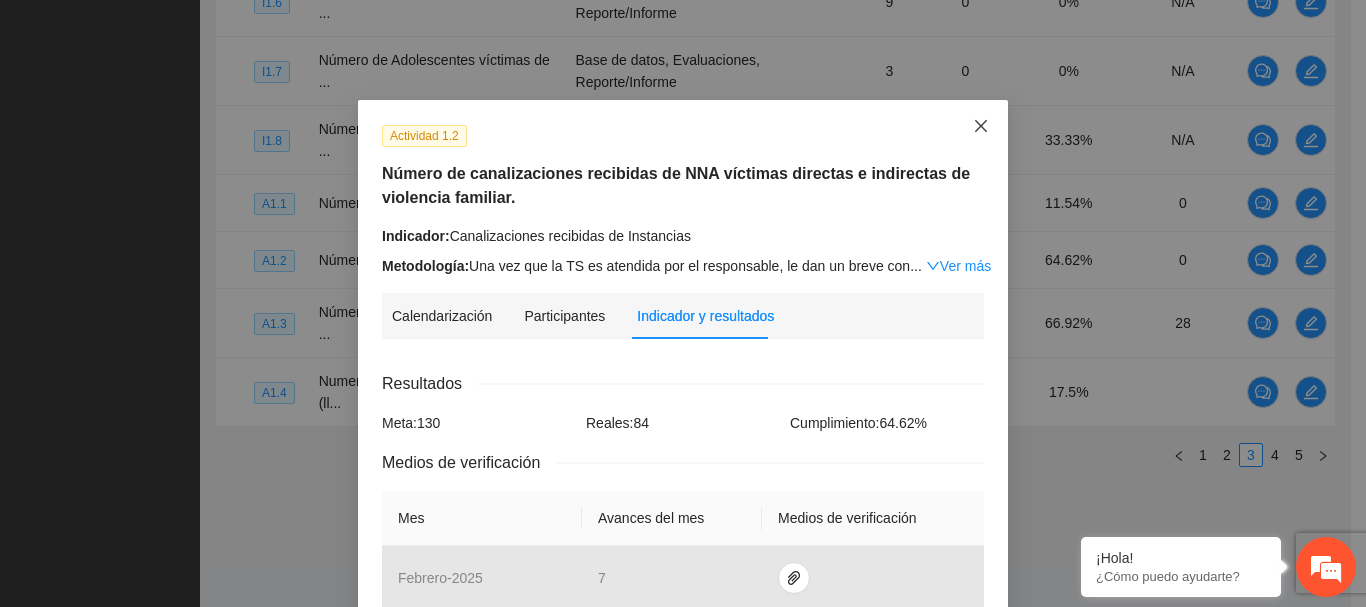 click 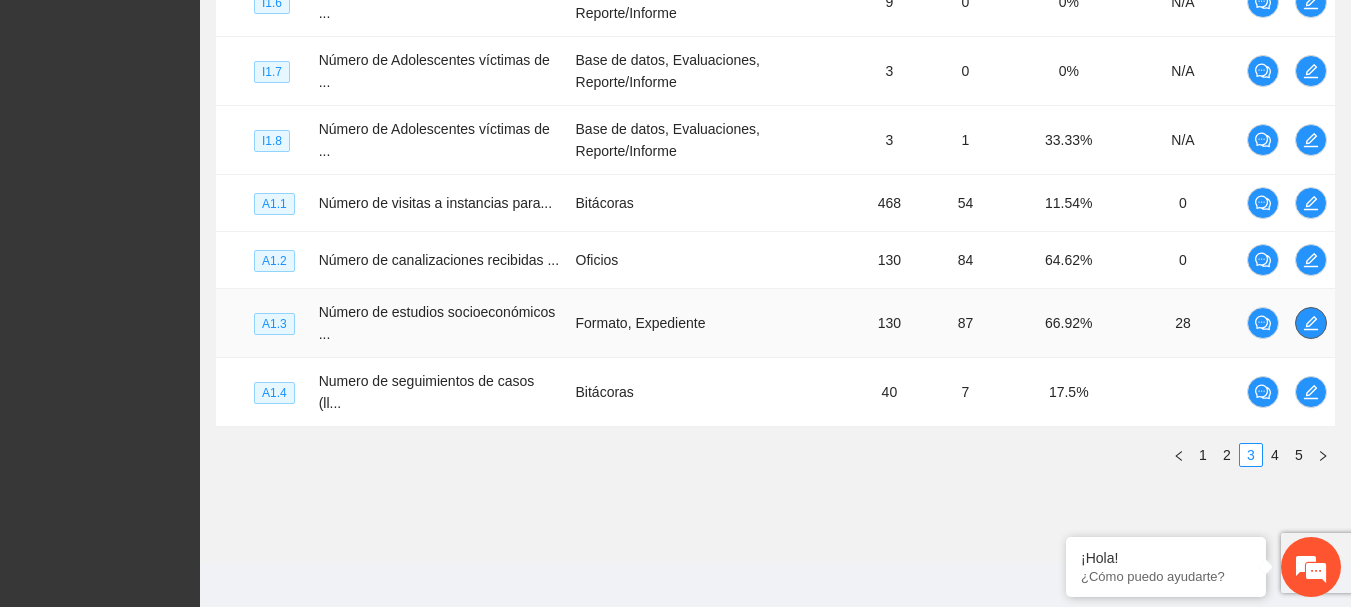 click 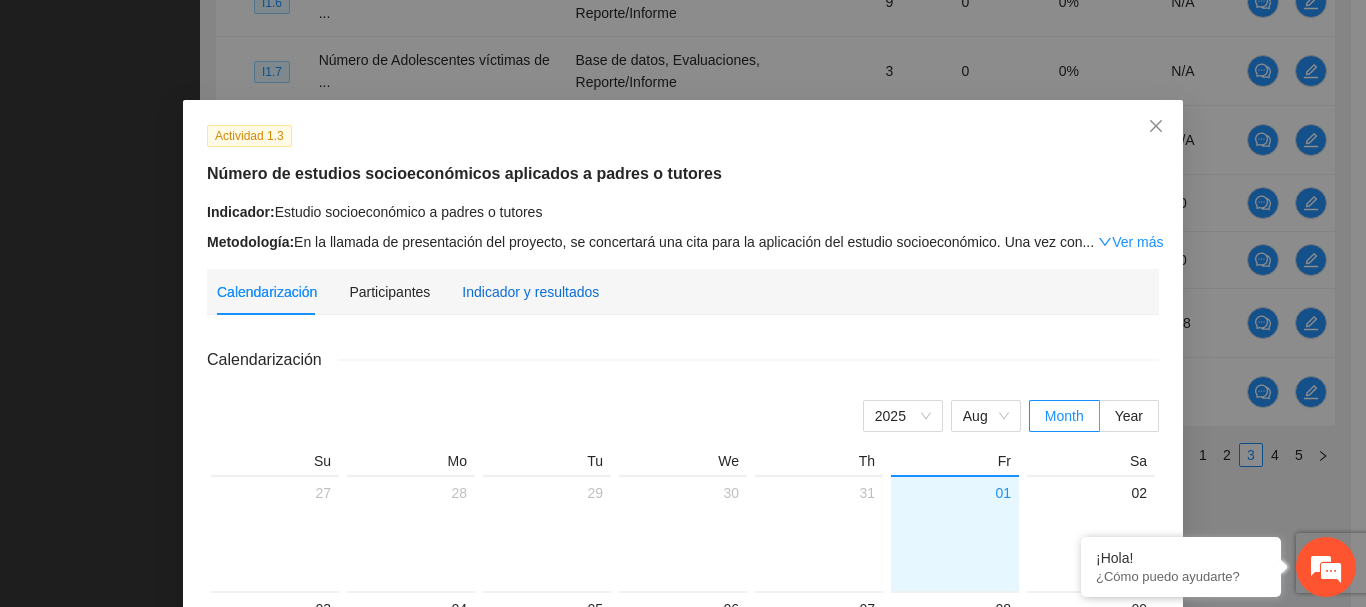 click on "Indicador y resultados" at bounding box center (530, 292) 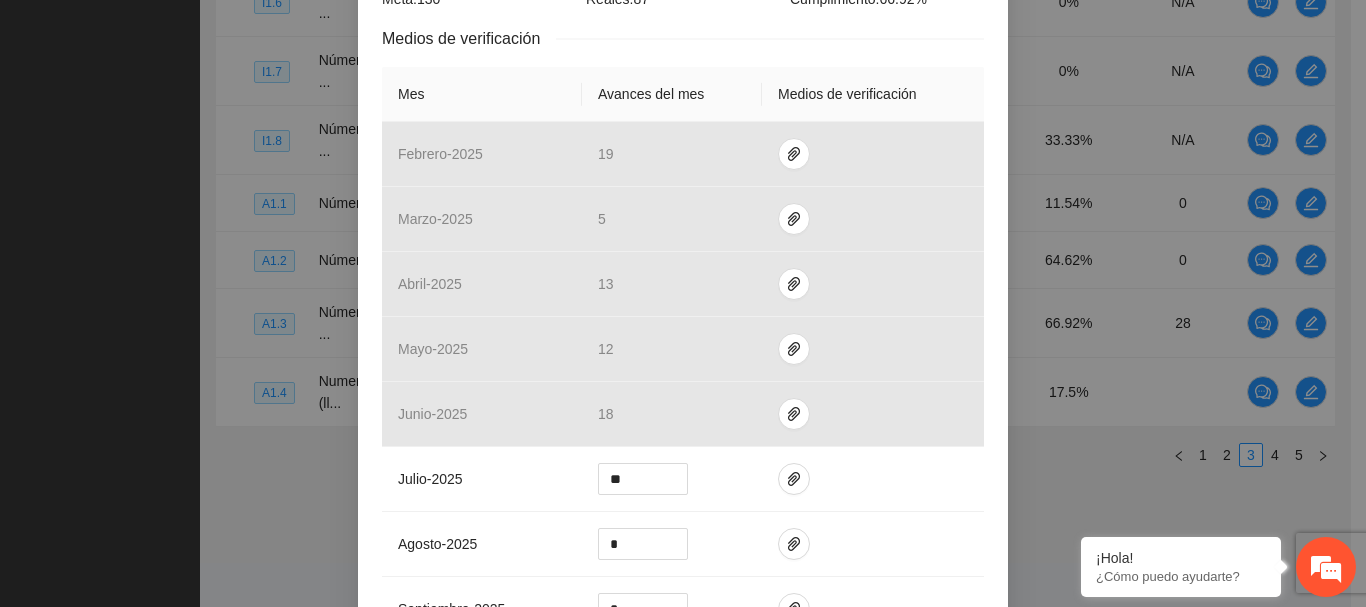scroll, scrollTop: 500, scrollLeft: 0, axis: vertical 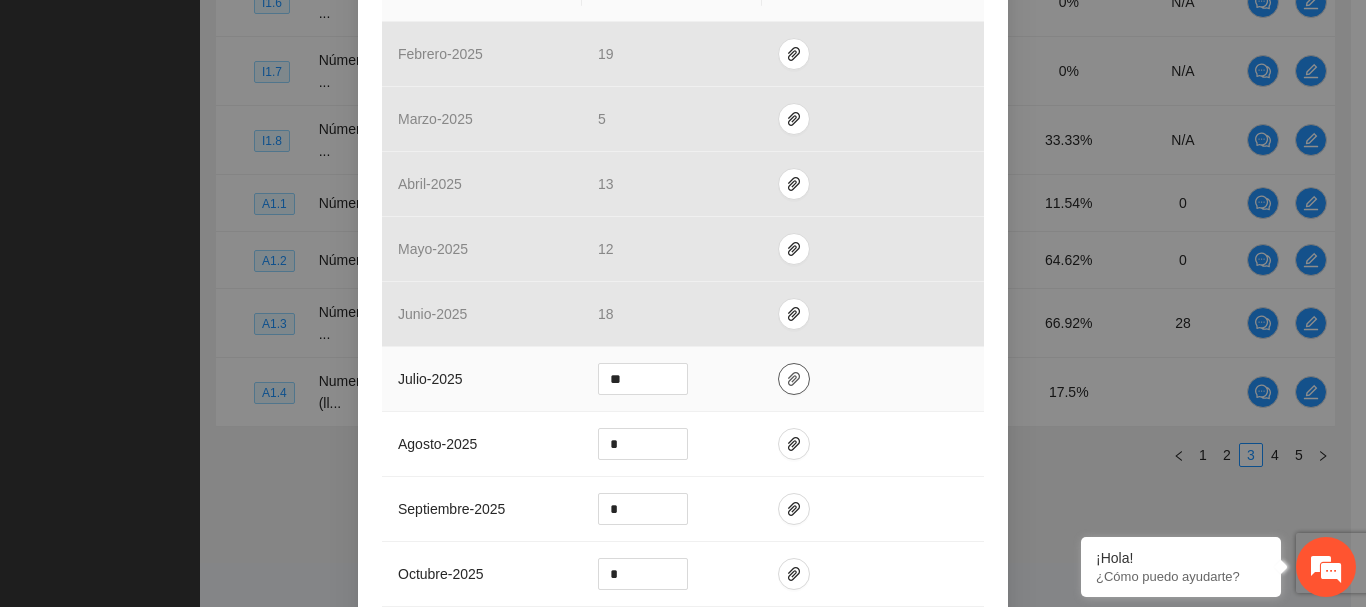 click 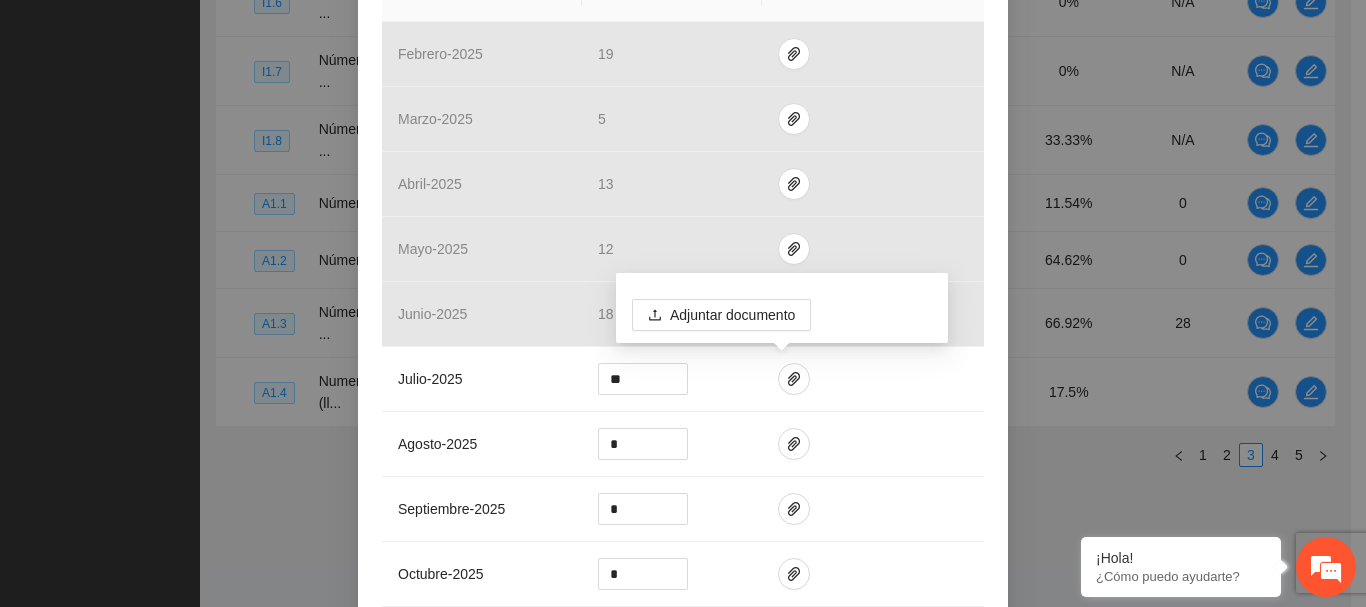click on "Actividad 1.3 Número de estudios socioeconómicos aplicados a padres o tutores Indicador:  Estudio socioeconómico a padres o tutores Metodología:  En la llamada de presentación del proyecto, se concertará una cita par ...  Ver más Calendarización Participantes Indicador y resultados Calendarización 2025 Aug Month Year Su Mo Tu We Th Fr Sa 27 28 29 30 31 01 02 03 04 05 06 07 08 09 10 11 12 13 14 15 16 17 18 19 20 21 22 23 24 25 26 27 28 29 30 31 01 02 03 04 05 06 Resultados Meta:  130 Reales:  87 Cumplimiento:  66.92 % Medios de verificación Mes Avances del mes Medios de verificación febrero  -  2025 19 marzo  -  2025 5 abril  -  2025 13 mayo  -  2025 12 junio  -  2025 18 julio  -  2025 ** agosto  -  2025 * septiembre  -  2025 * octubre  -  2025 * noviembre  -  2025 * diciembre  -  2025 * enero  -  2026 * Productos 130 Estudios socioeconómicos aplicados a padres o tutores" at bounding box center [683, 259] 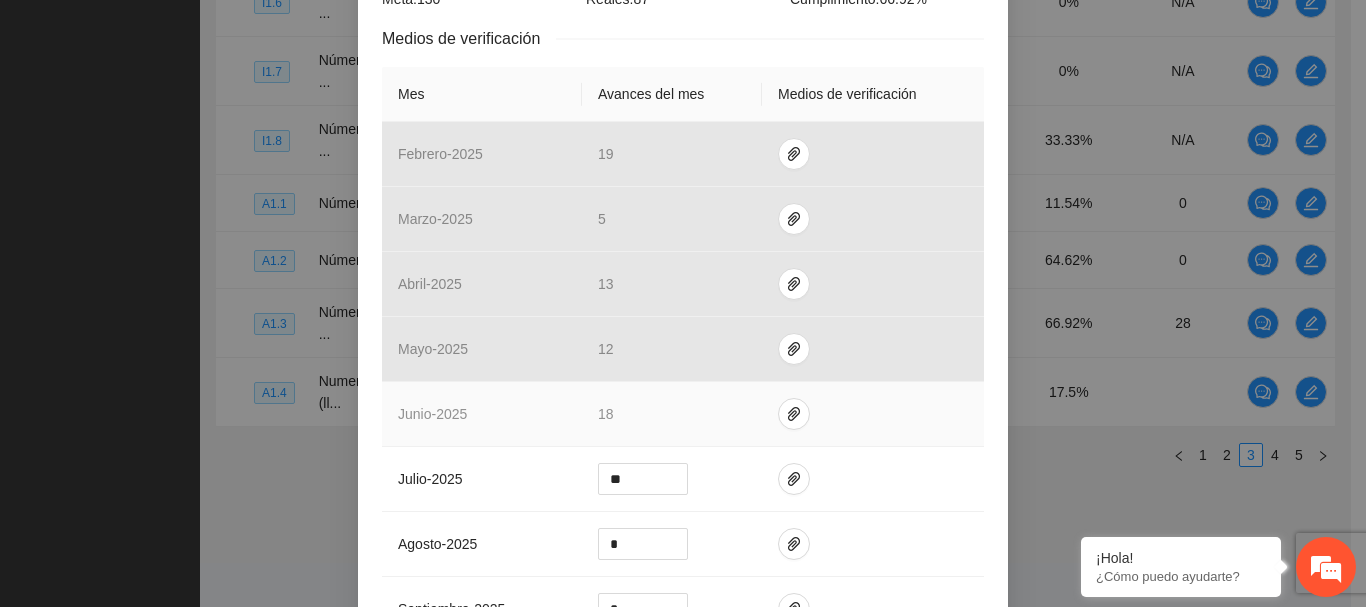 scroll, scrollTop: 600, scrollLeft: 0, axis: vertical 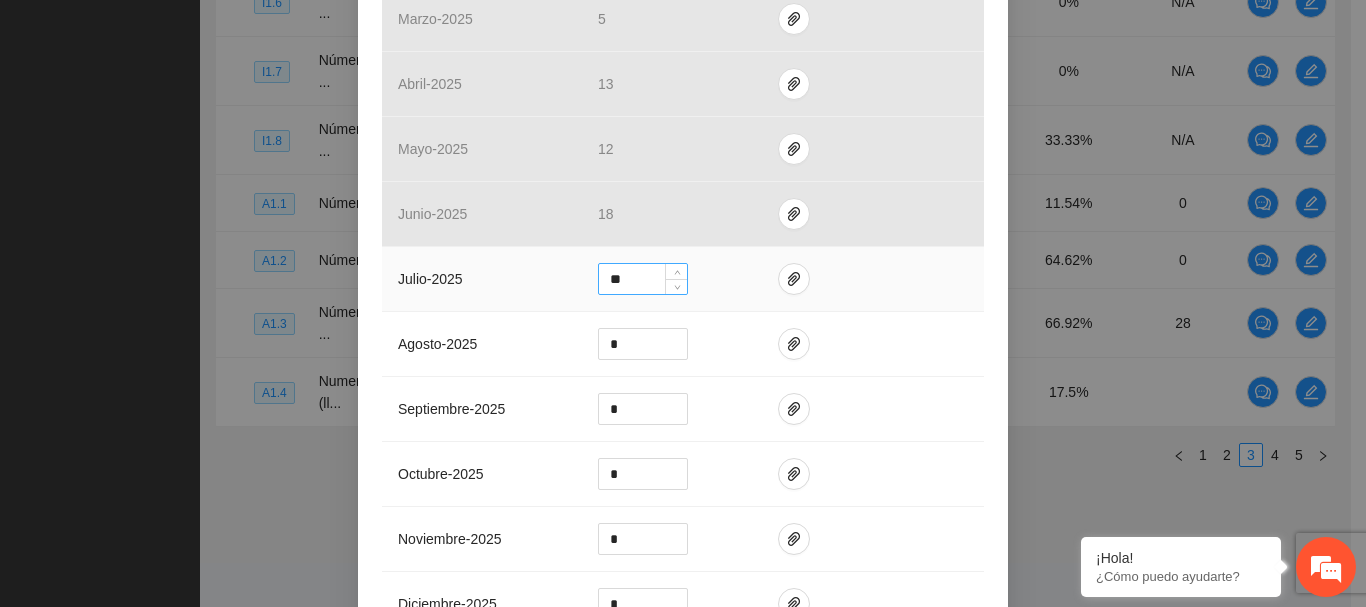 click on "**" at bounding box center (643, 279) 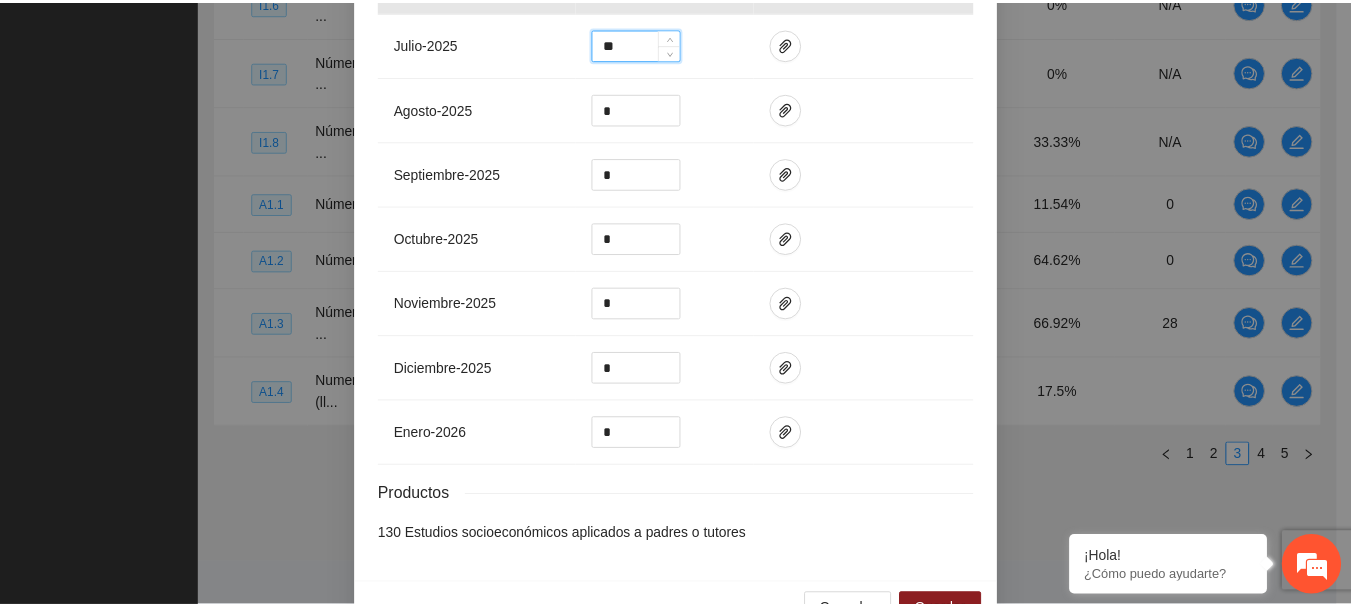 scroll, scrollTop: 888, scrollLeft: 0, axis: vertical 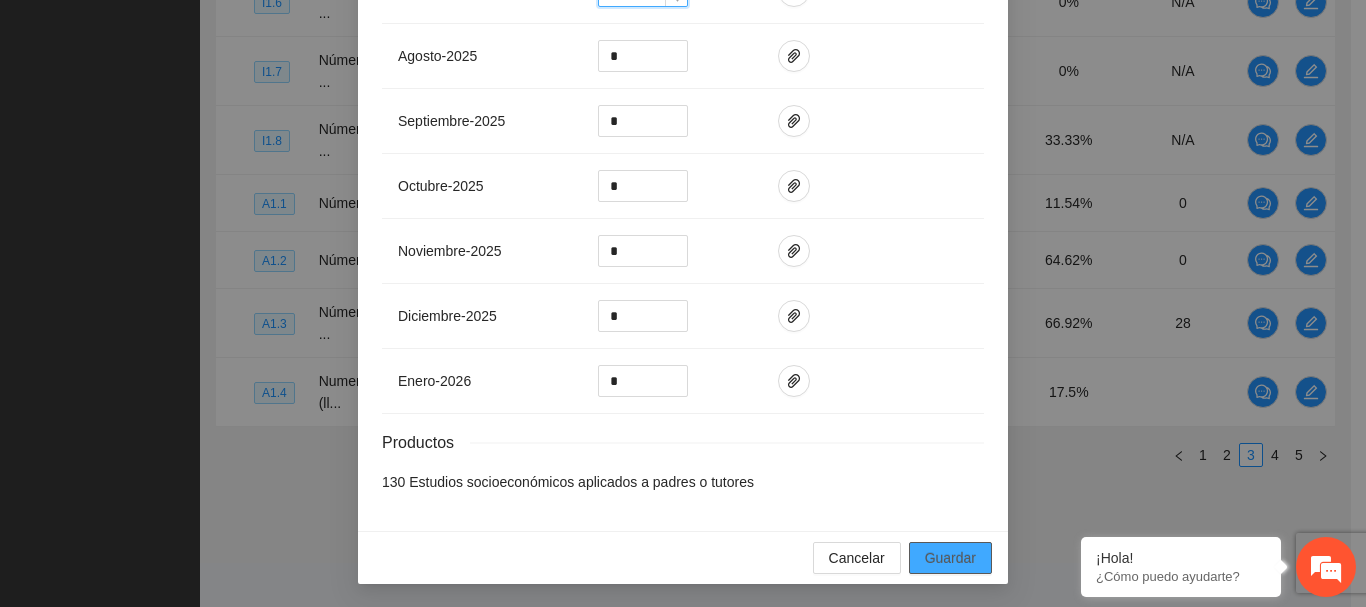 type on "**" 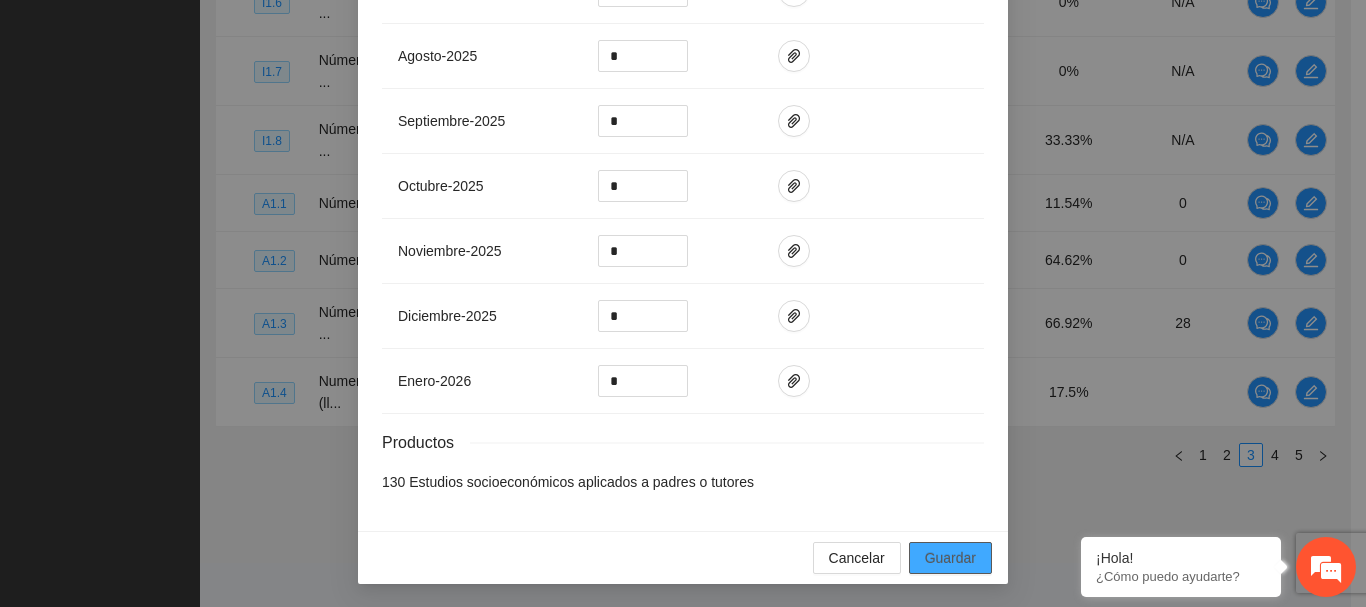 click on "Guardar" at bounding box center [950, 558] 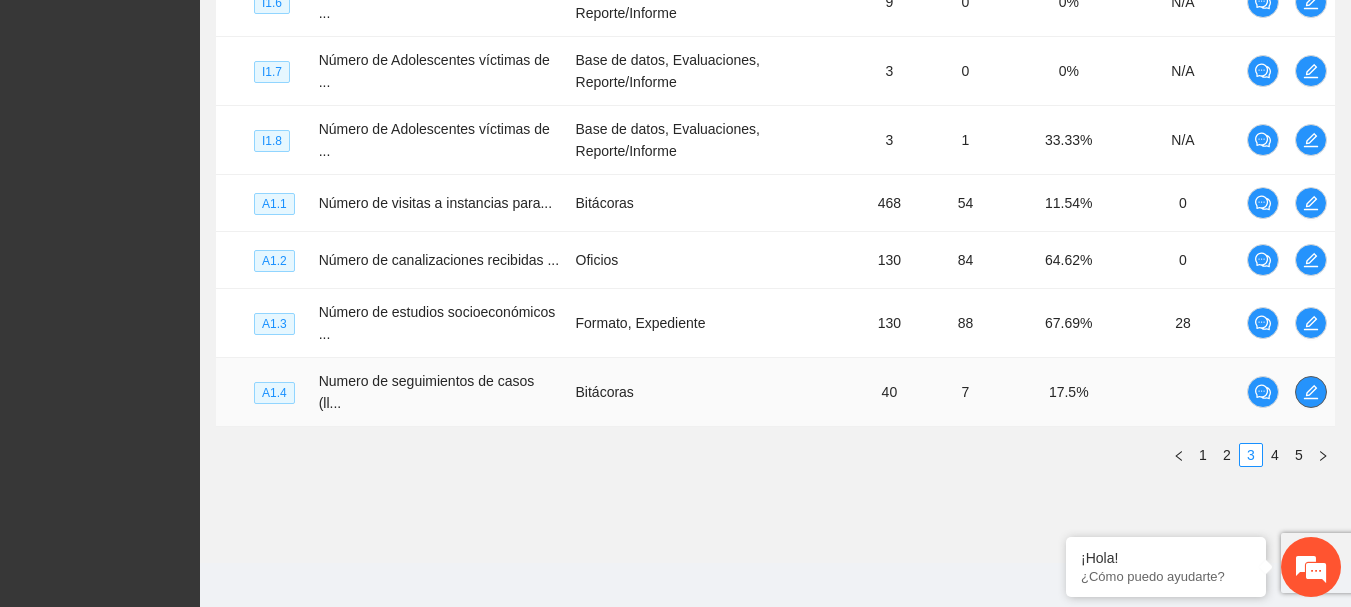 click at bounding box center [1311, 392] 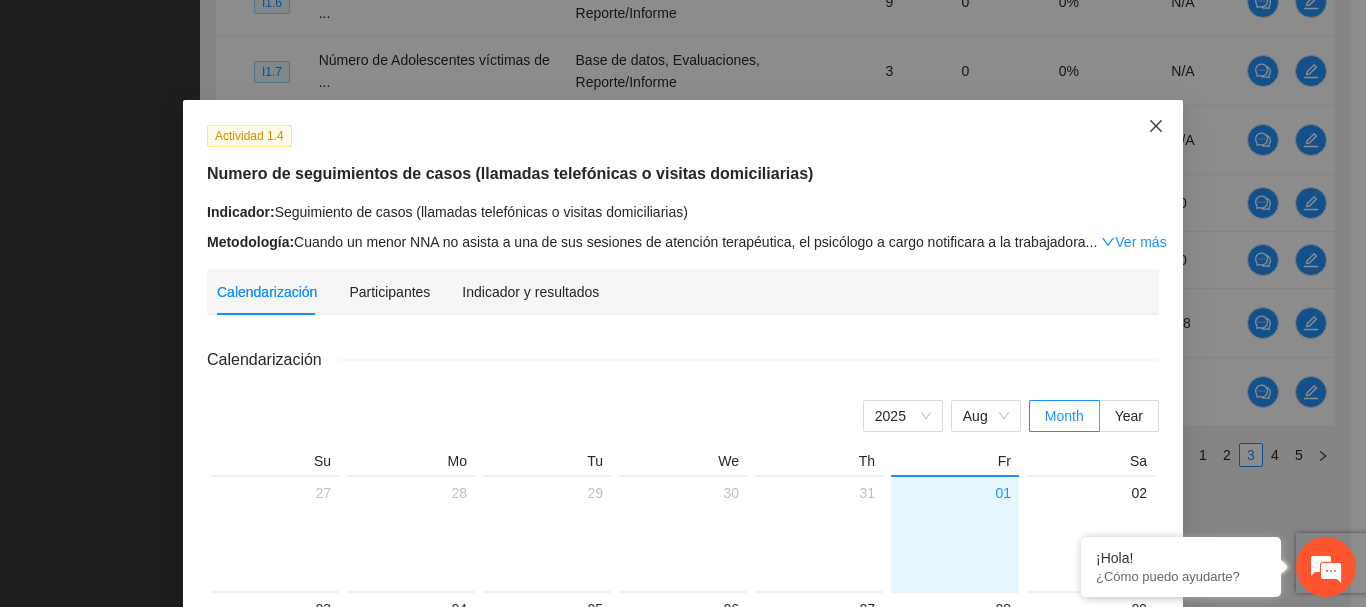 click at bounding box center (1156, 127) 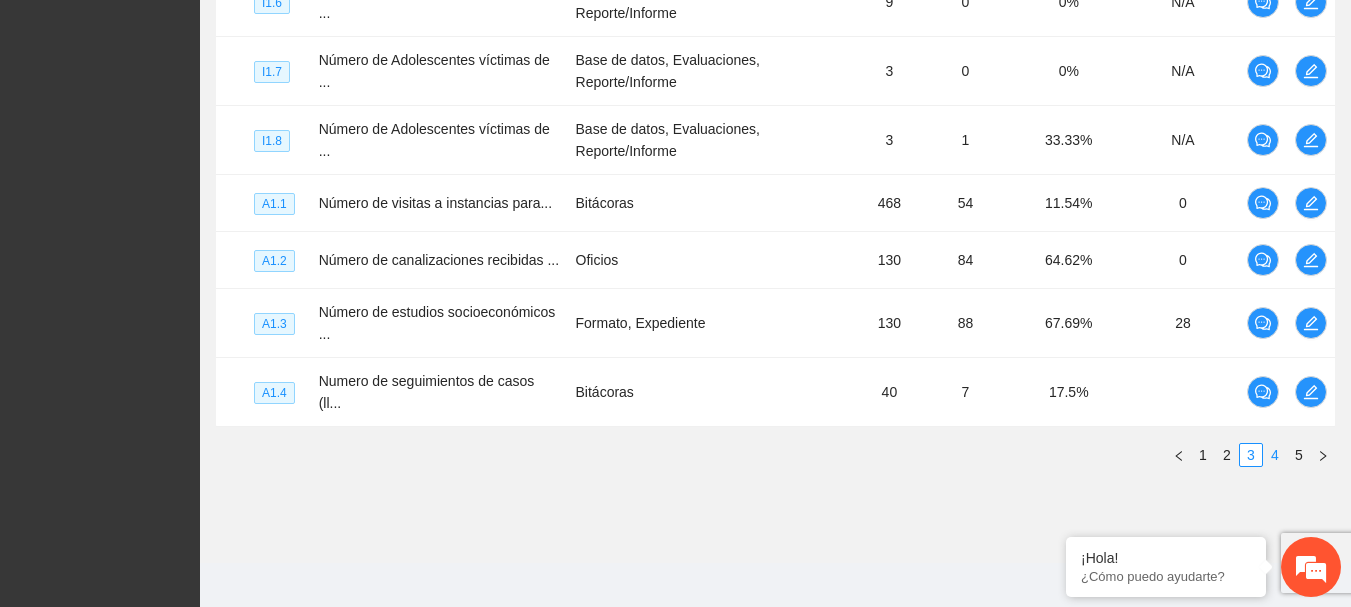 click on "4" at bounding box center (1275, 455) 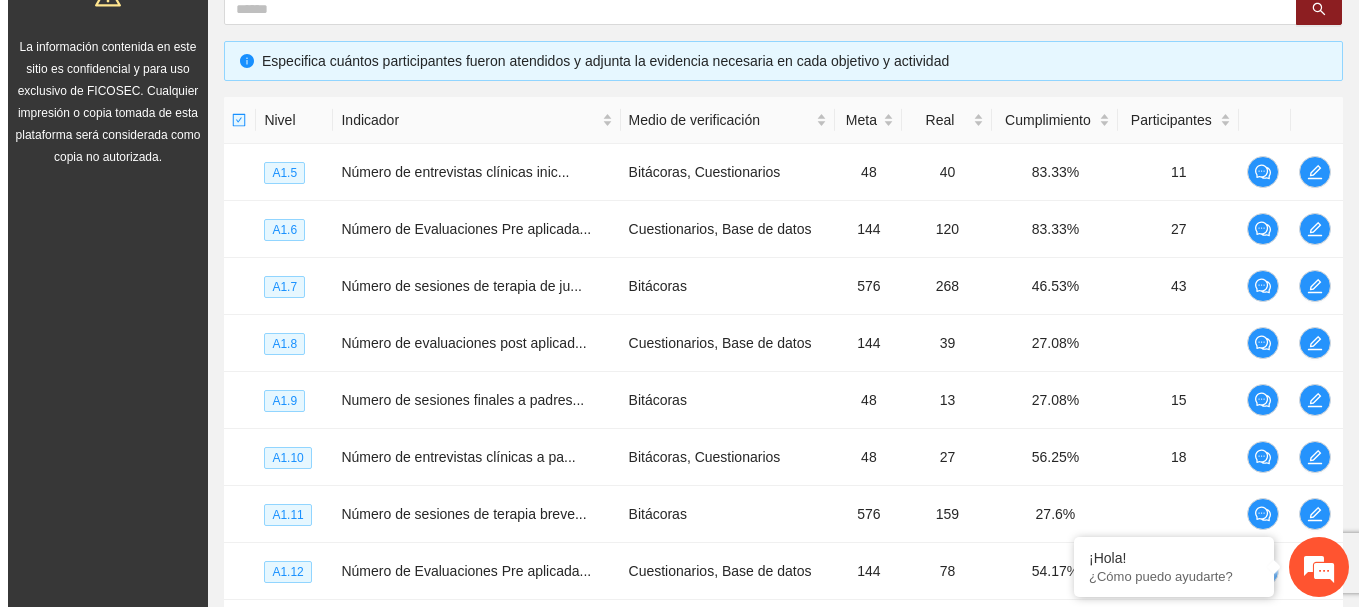 scroll, scrollTop: 402, scrollLeft: 0, axis: vertical 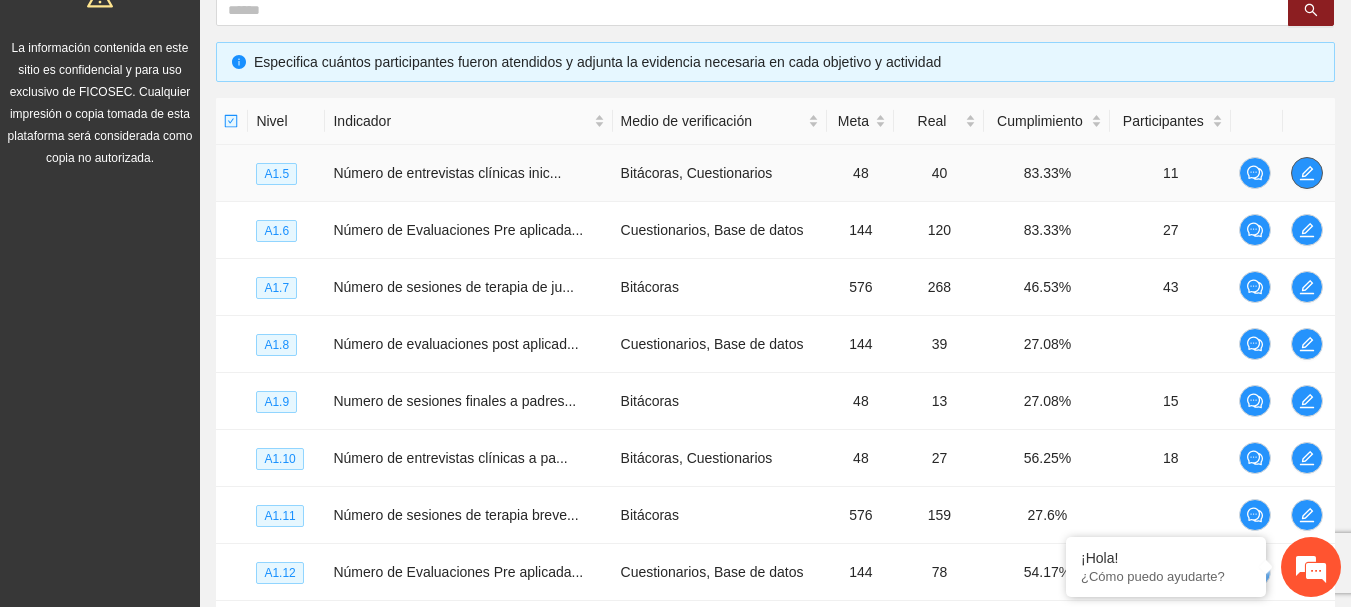click at bounding box center (1307, 173) 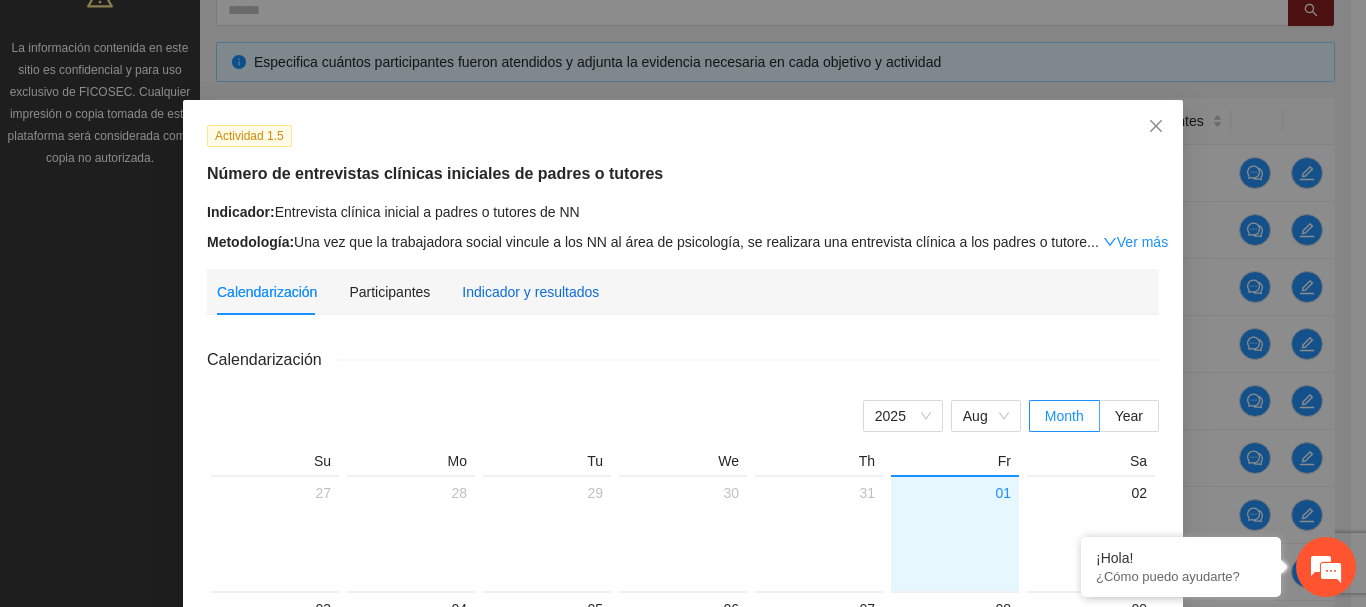 click on "Indicador y resultados" at bounding box center [530, 292] 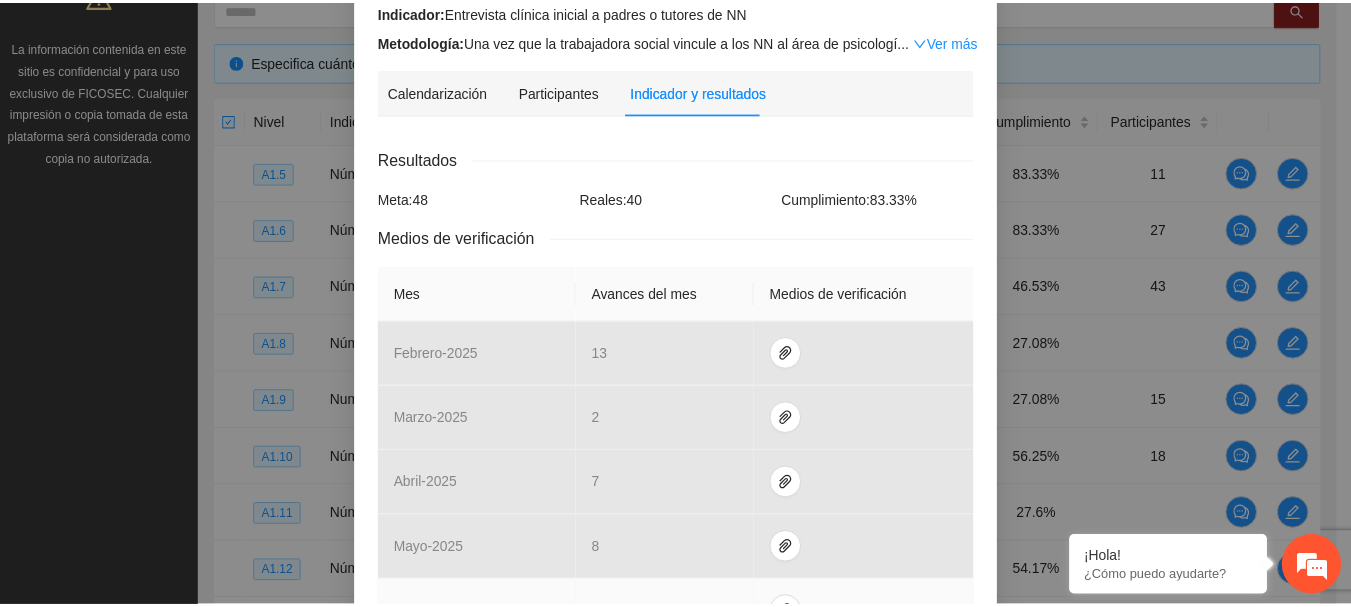 scroll, scrollTop: 0, scrollLeft: 0, axis: both 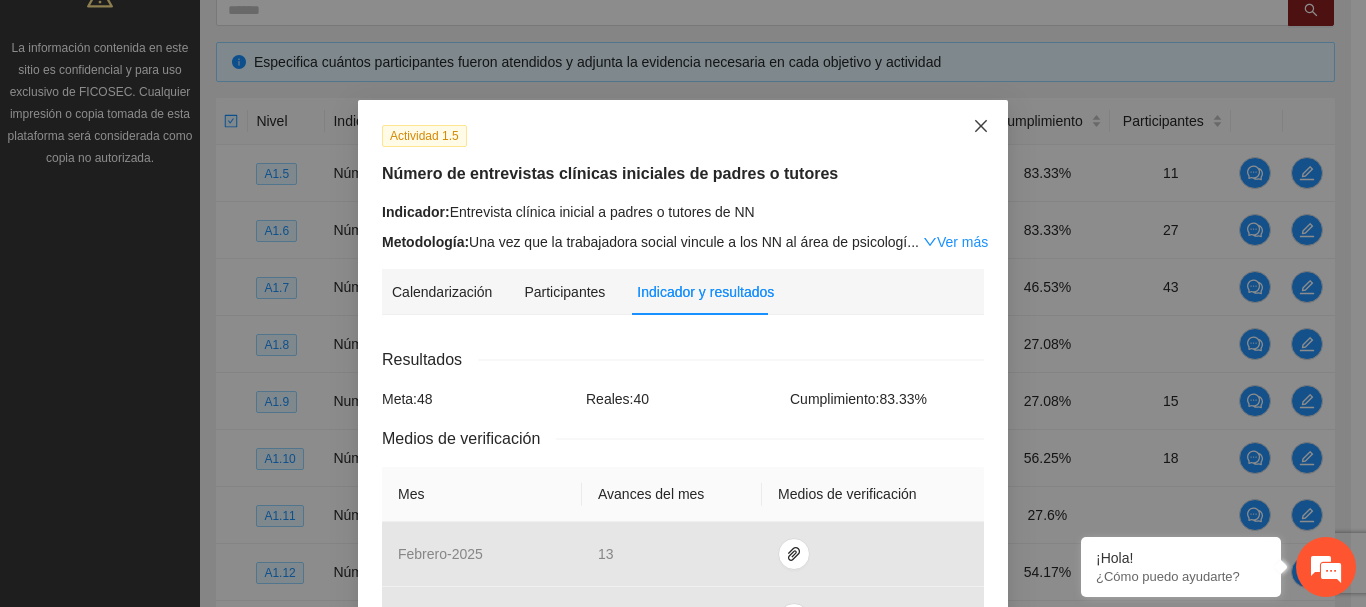 click 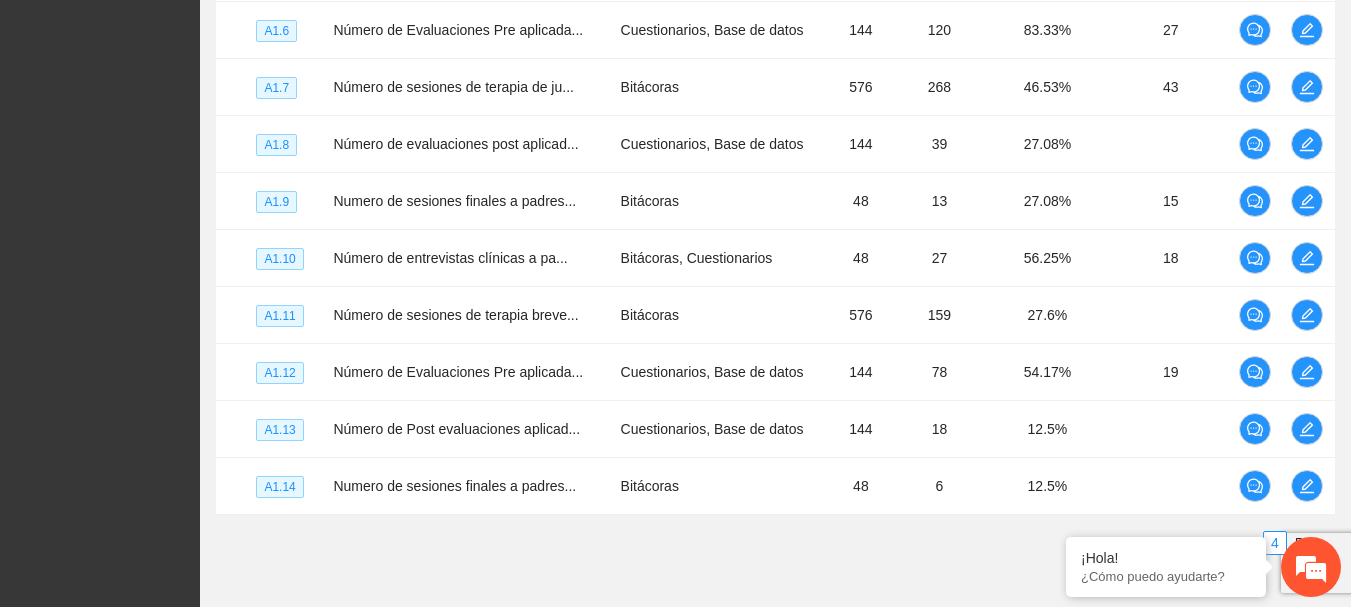 scroll, scrollTop: 702, scrollLeft: 0, axis: vertical 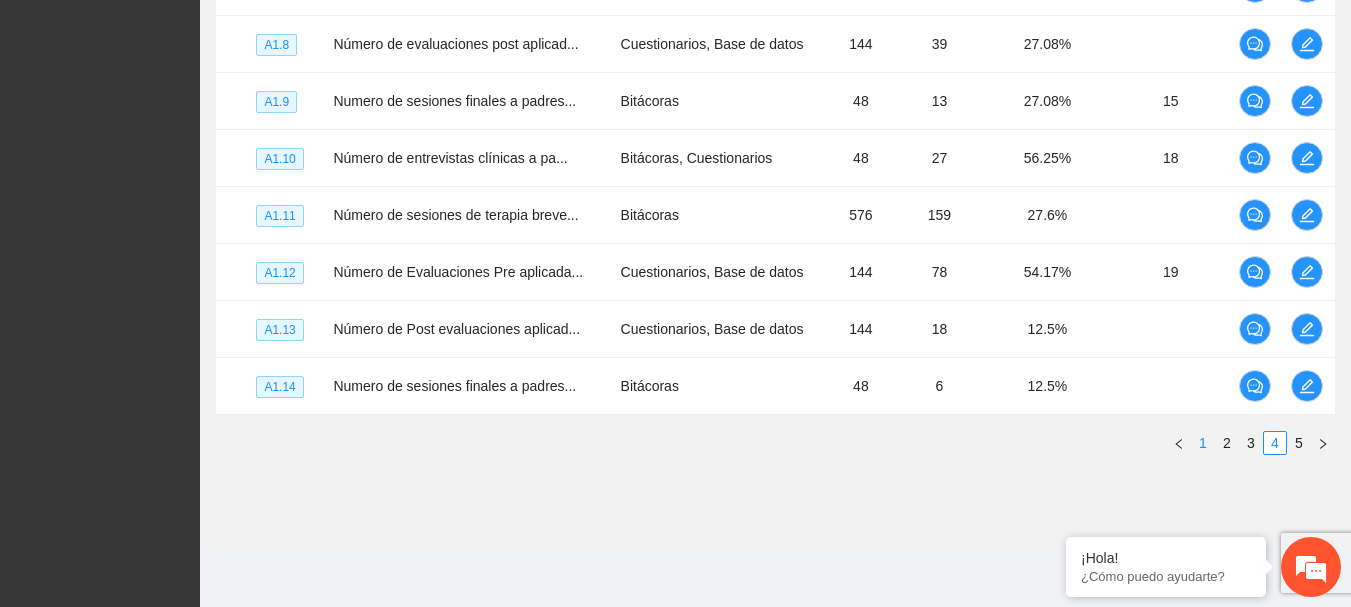 click on "1" at bounding box center (1203, 443) 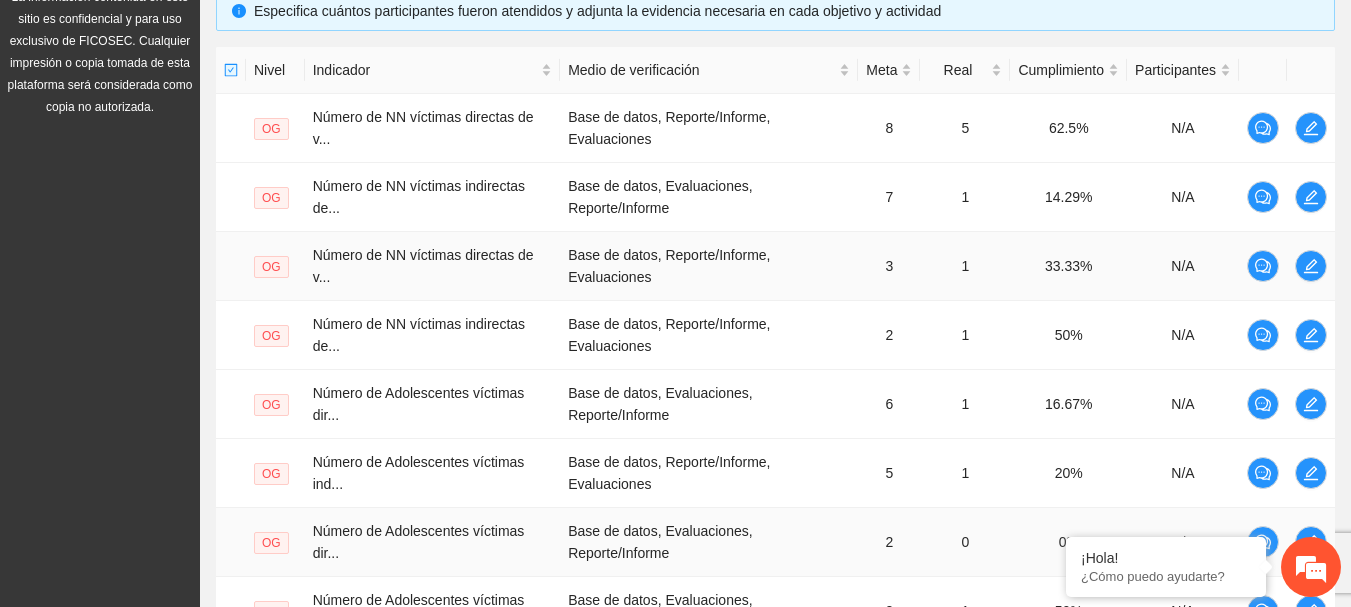 scroll, scrollTop: 402, scrollLeft: 0, axis: vertical 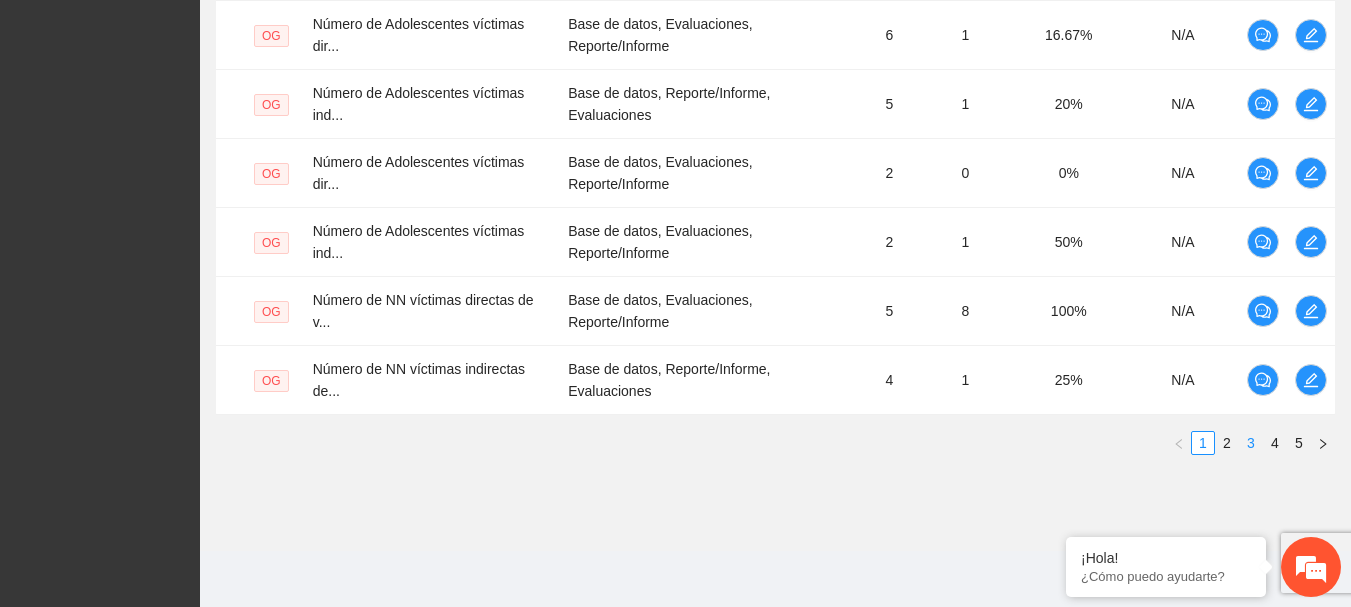 click on "3" at bounding box center [1251, 443] 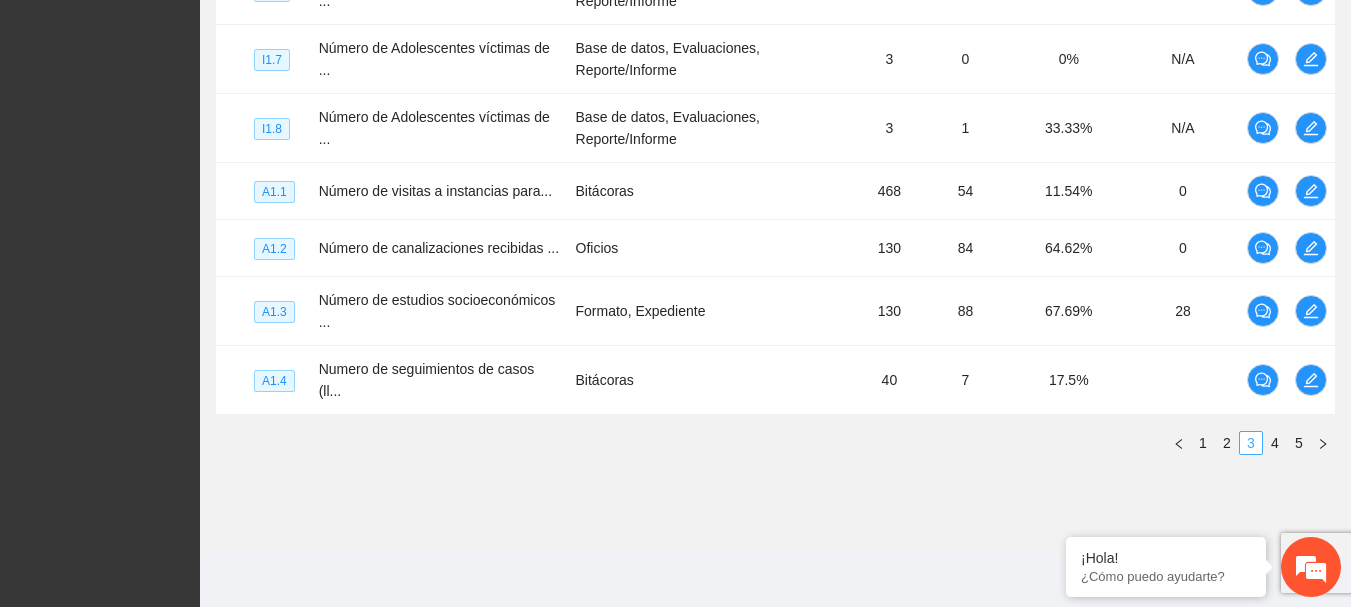 scroll, scrollTop: 786, scrollLeft: 0, axis: vertical 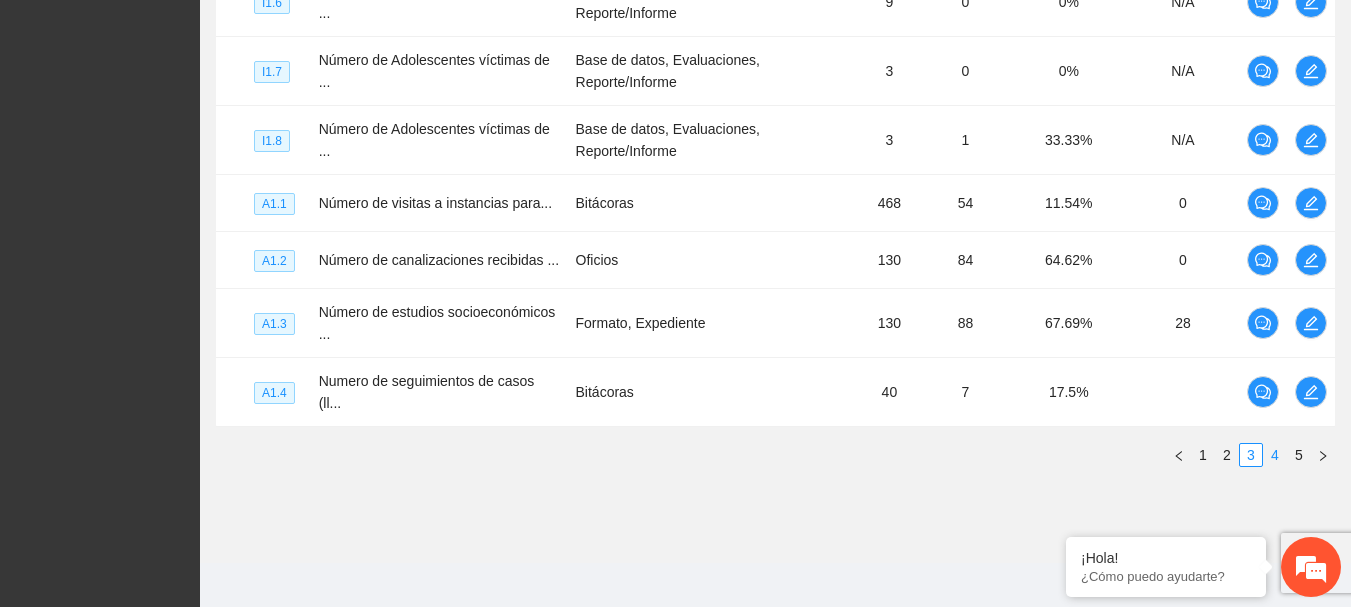 click on "4" at bounding box center (1275, 455) 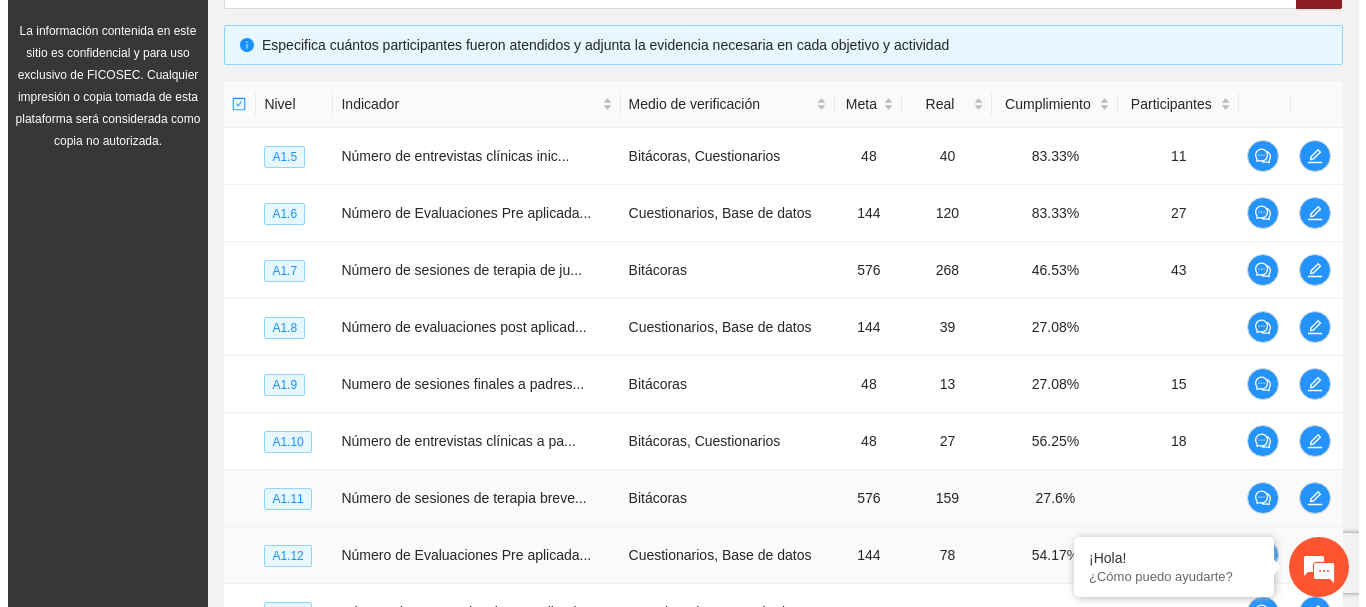 scroll, scrollTop: 402, scrollLeft: 0, axis: vertical 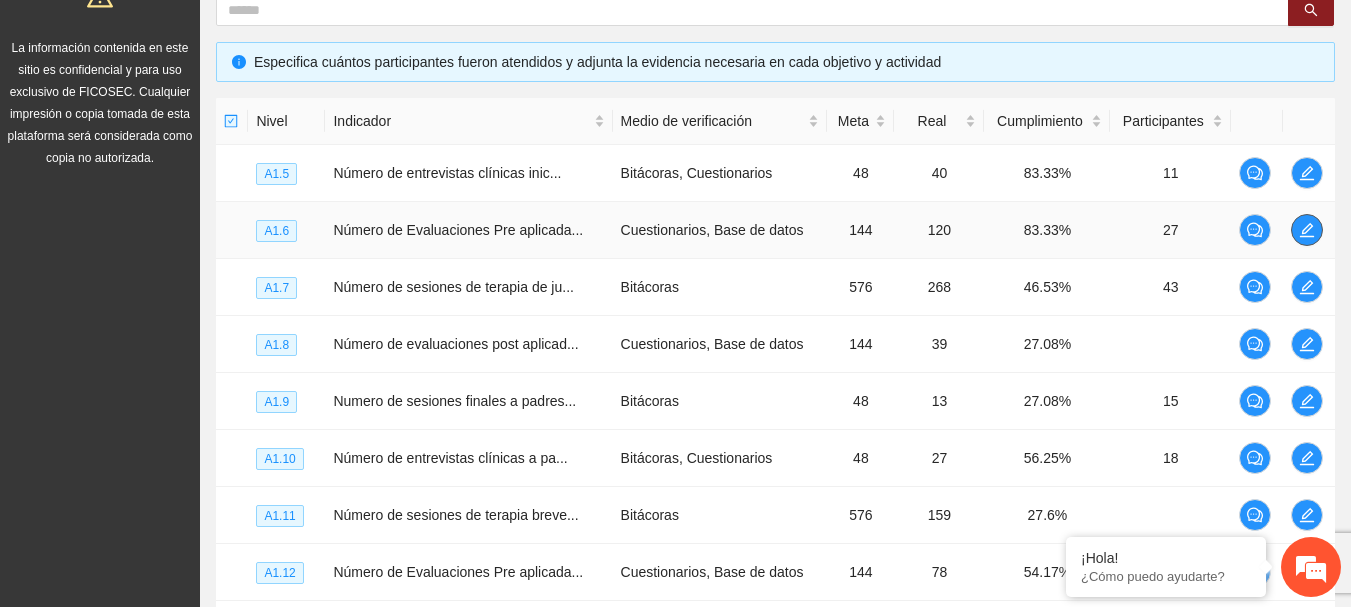 click 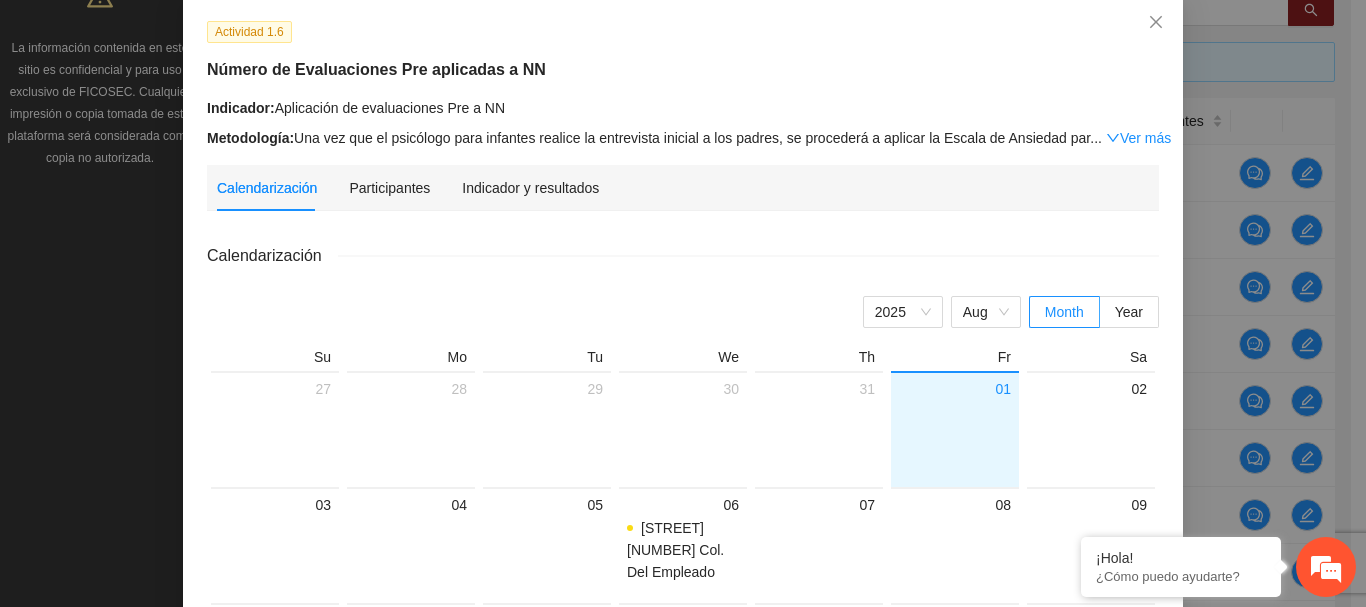 scroll, scrollTop: 200, scrollLeft: 0, axis: vertical 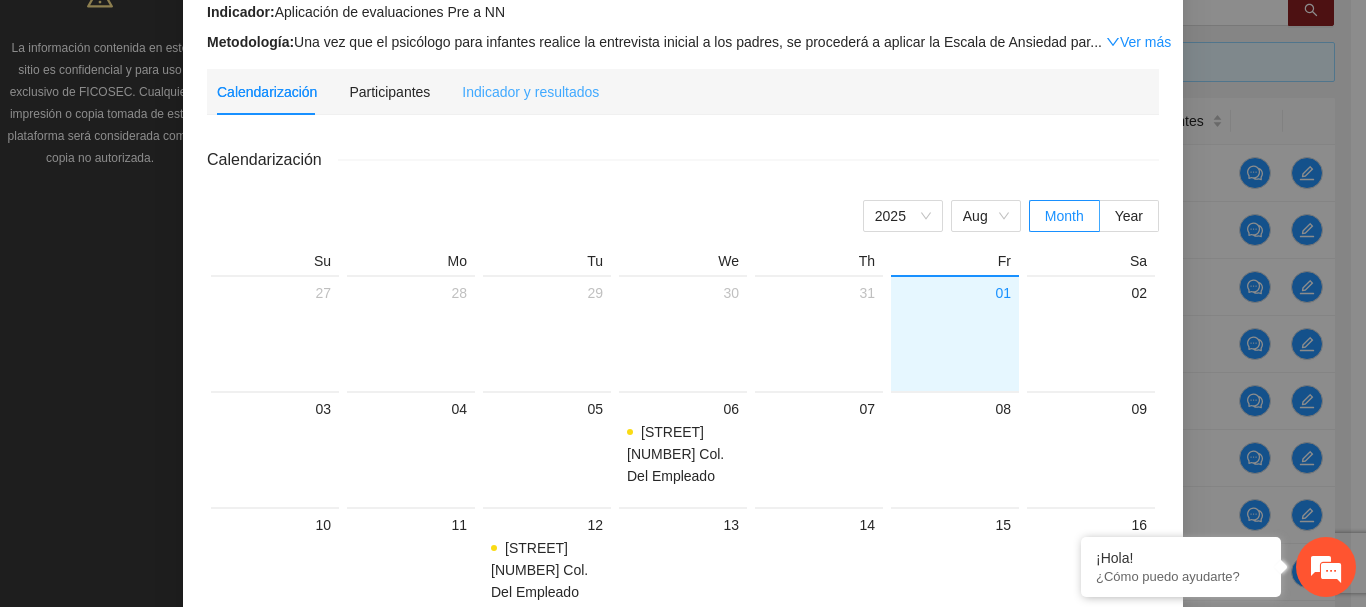 click on "Indicador y resultados" at bounding box center (530, 92) 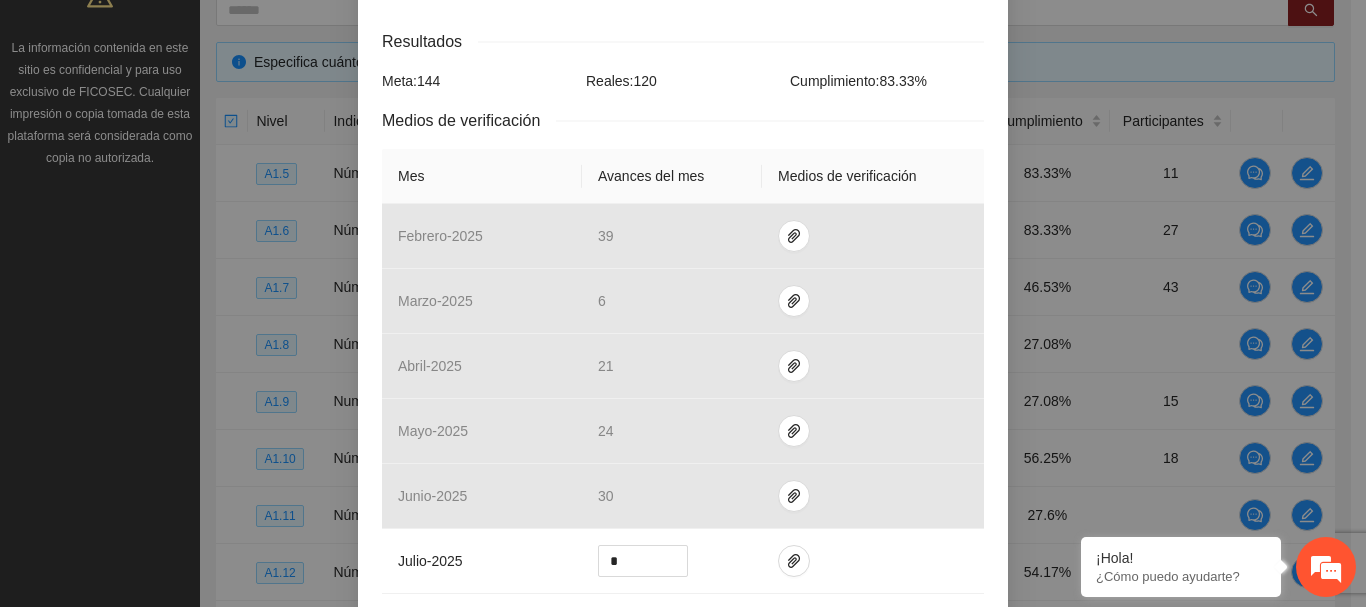 scroll, scrollTop: 400, scrollLeft: 0, axis: vertical 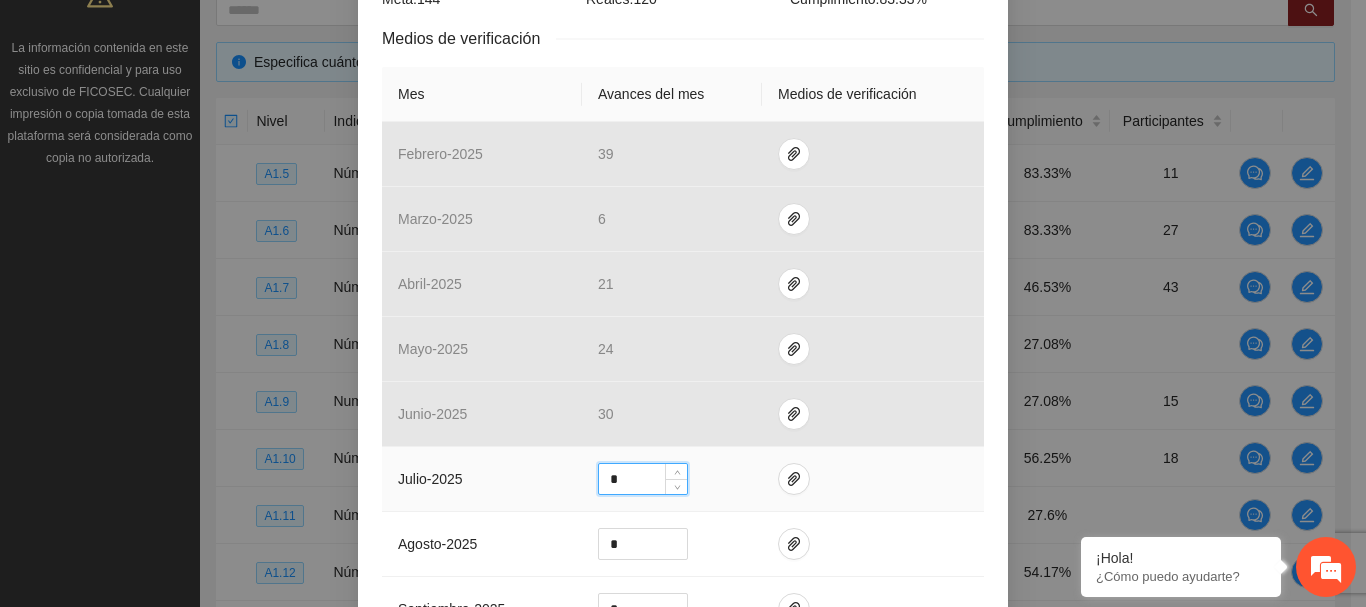 click on "*" at bounding box center (643, 479) 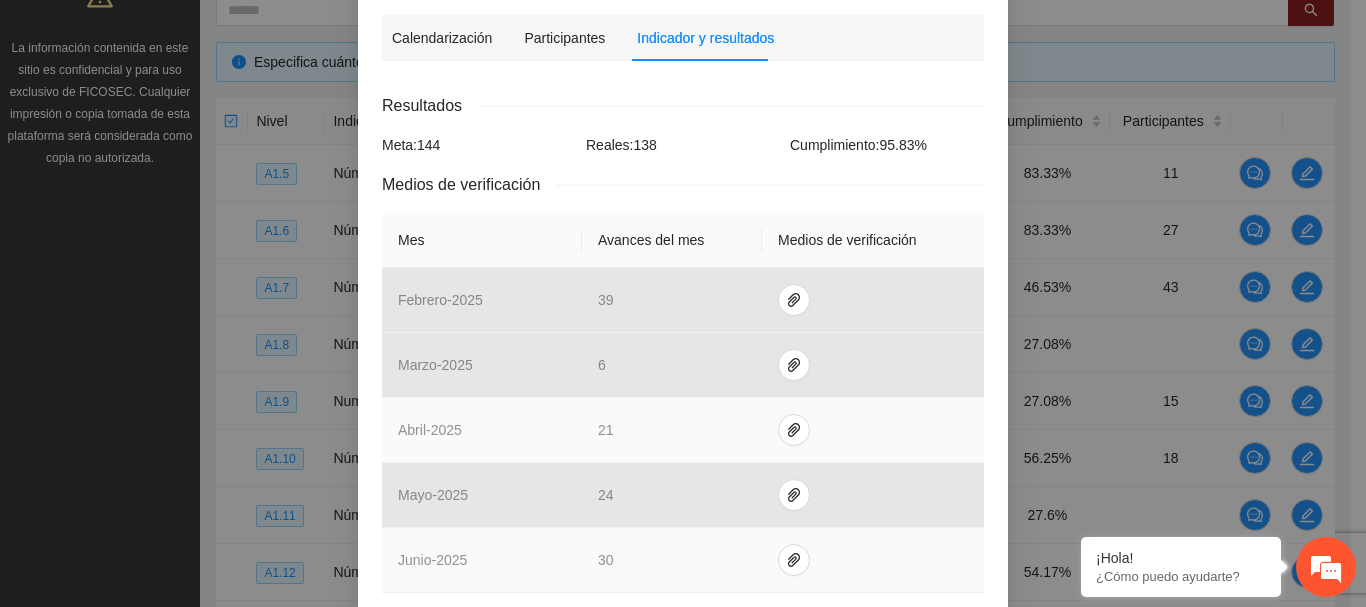 scroll, scrollTop: 300, scrollLeft: 0, axis: vertical 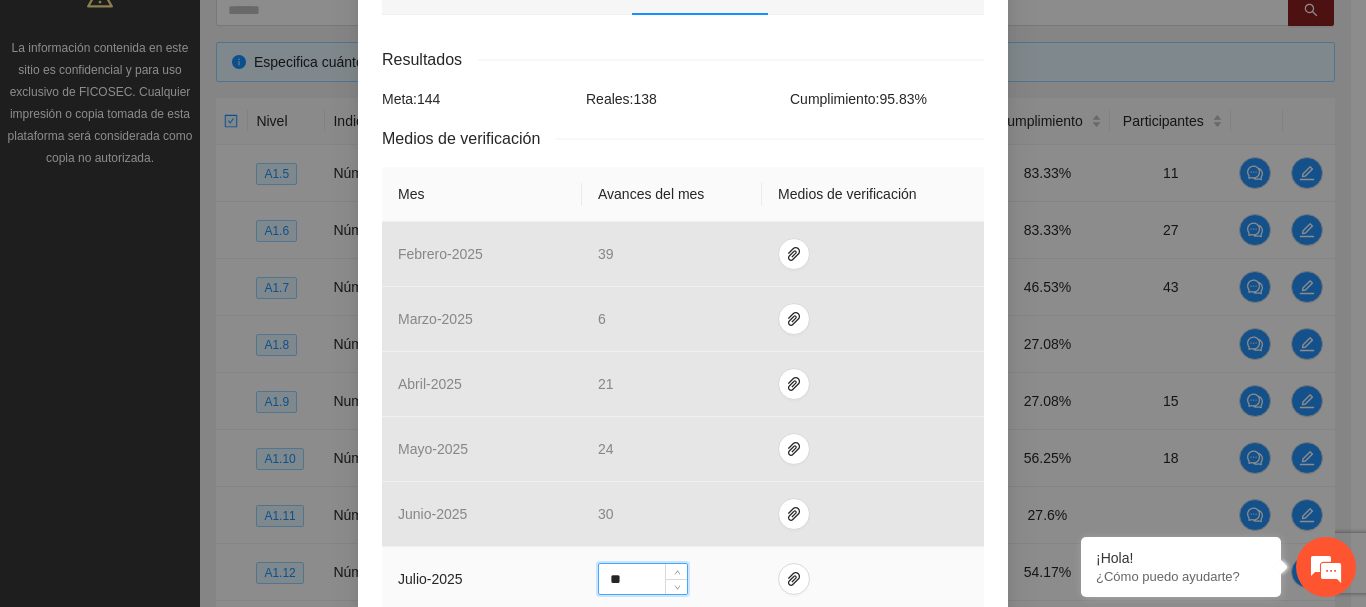 type on "**" 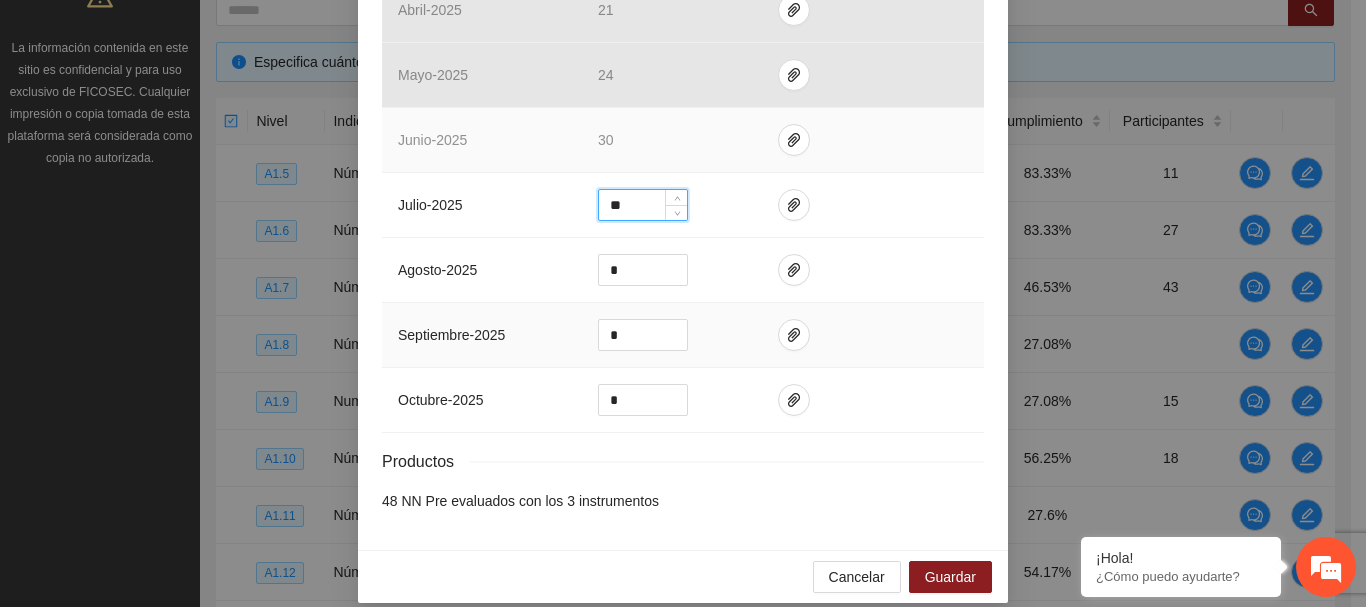 scroll, scrollTop: 693, scrollLeft: 0, axis: vertical 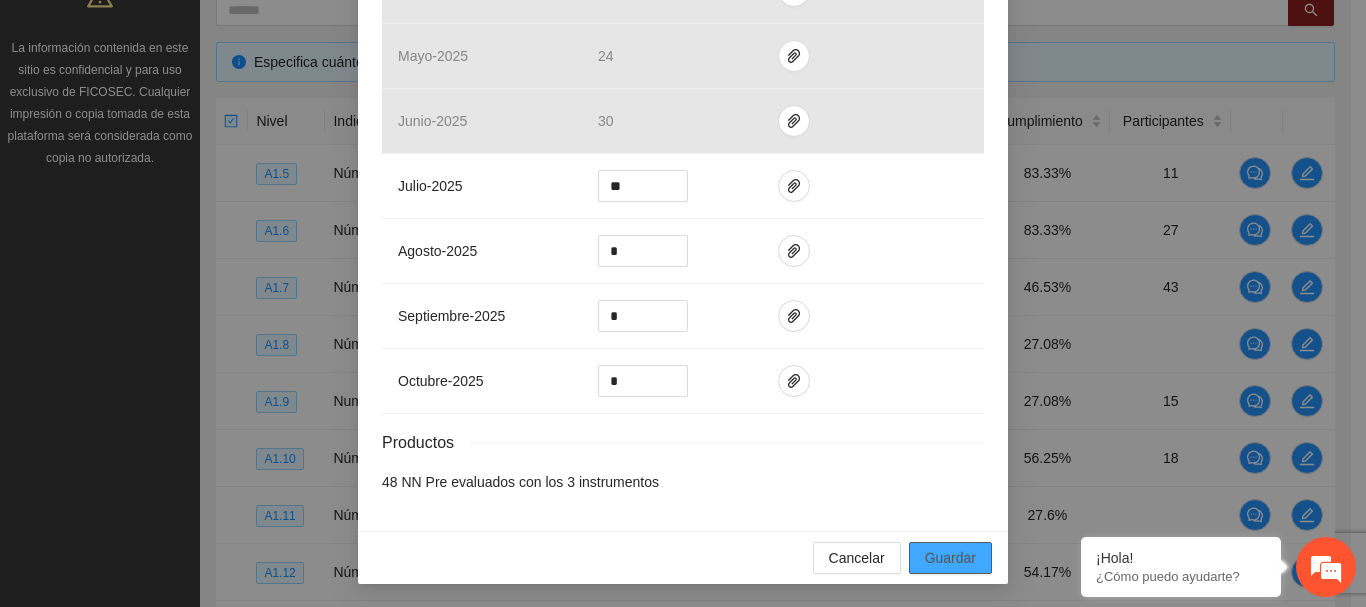 click on "Guardar" at bounding box center [950, 558] 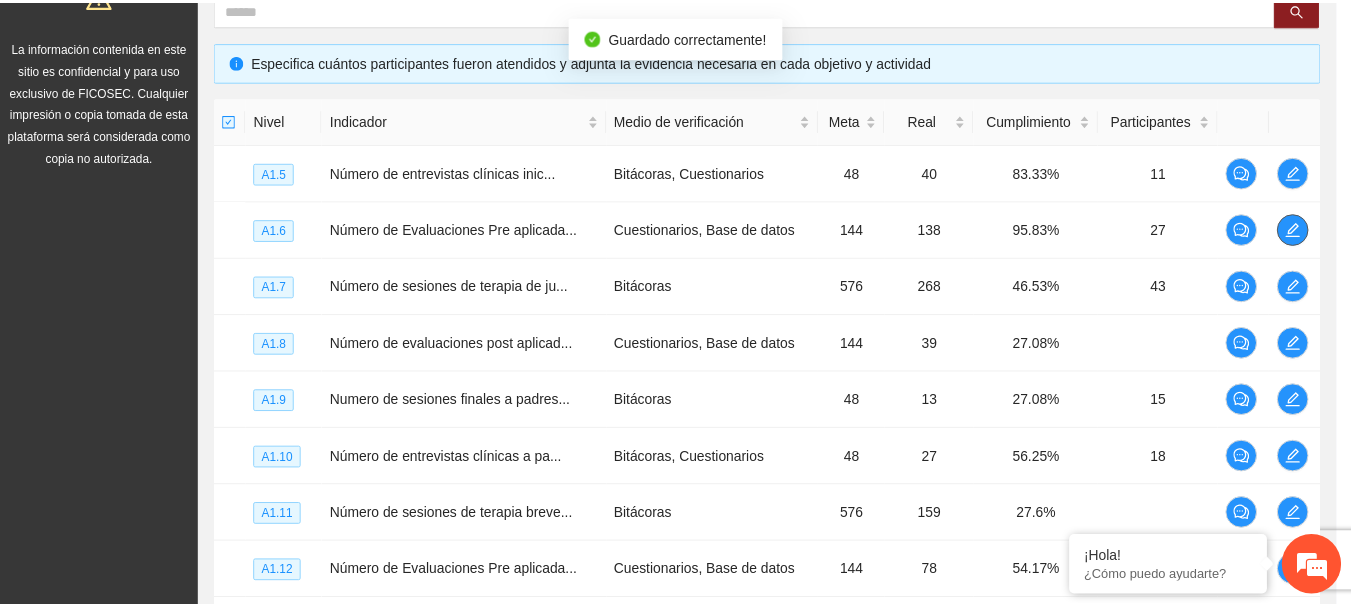 scroll, scrollTop: 0, scrollLeft: 0, axis: both 